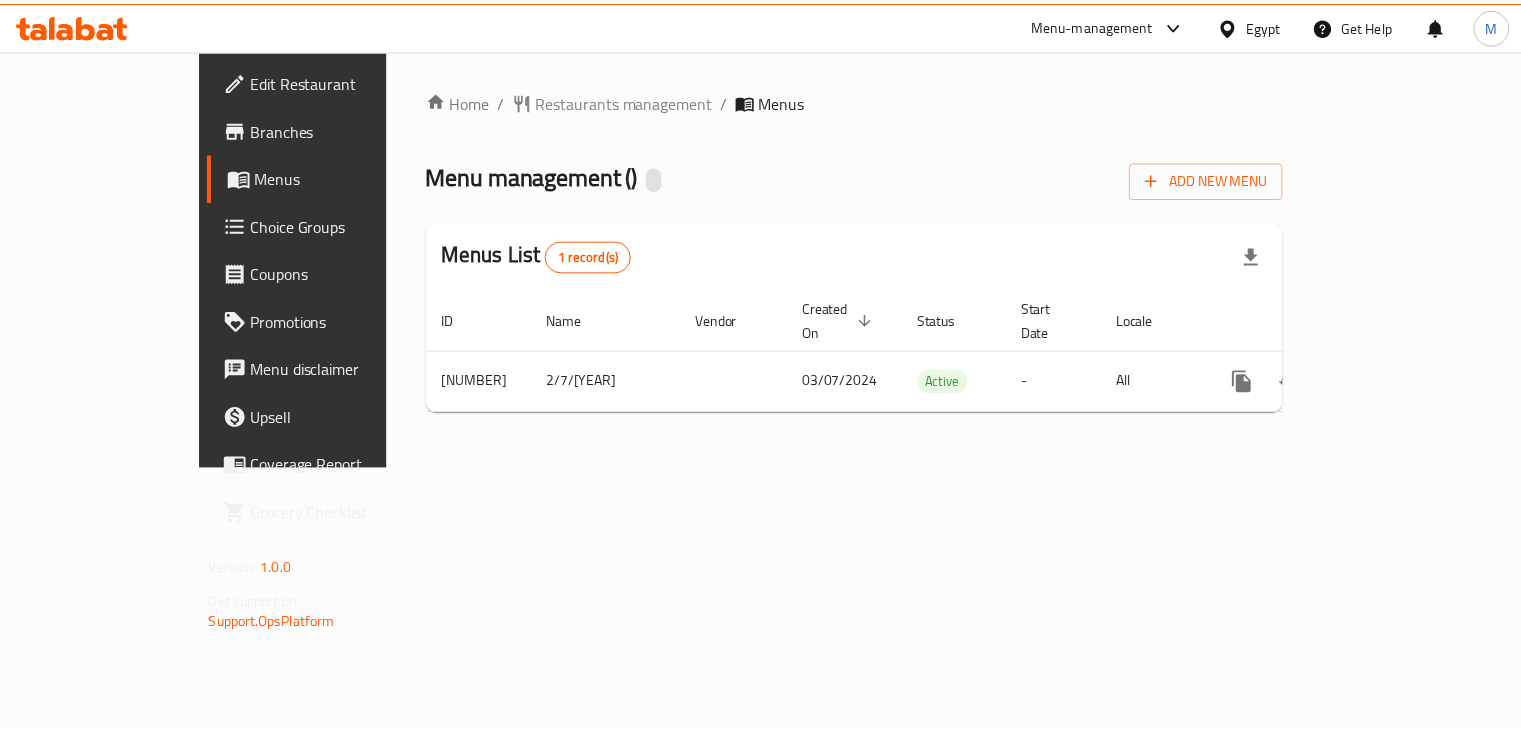 scroll, scrollTop: 0, scrollLeft: 0, axis: both 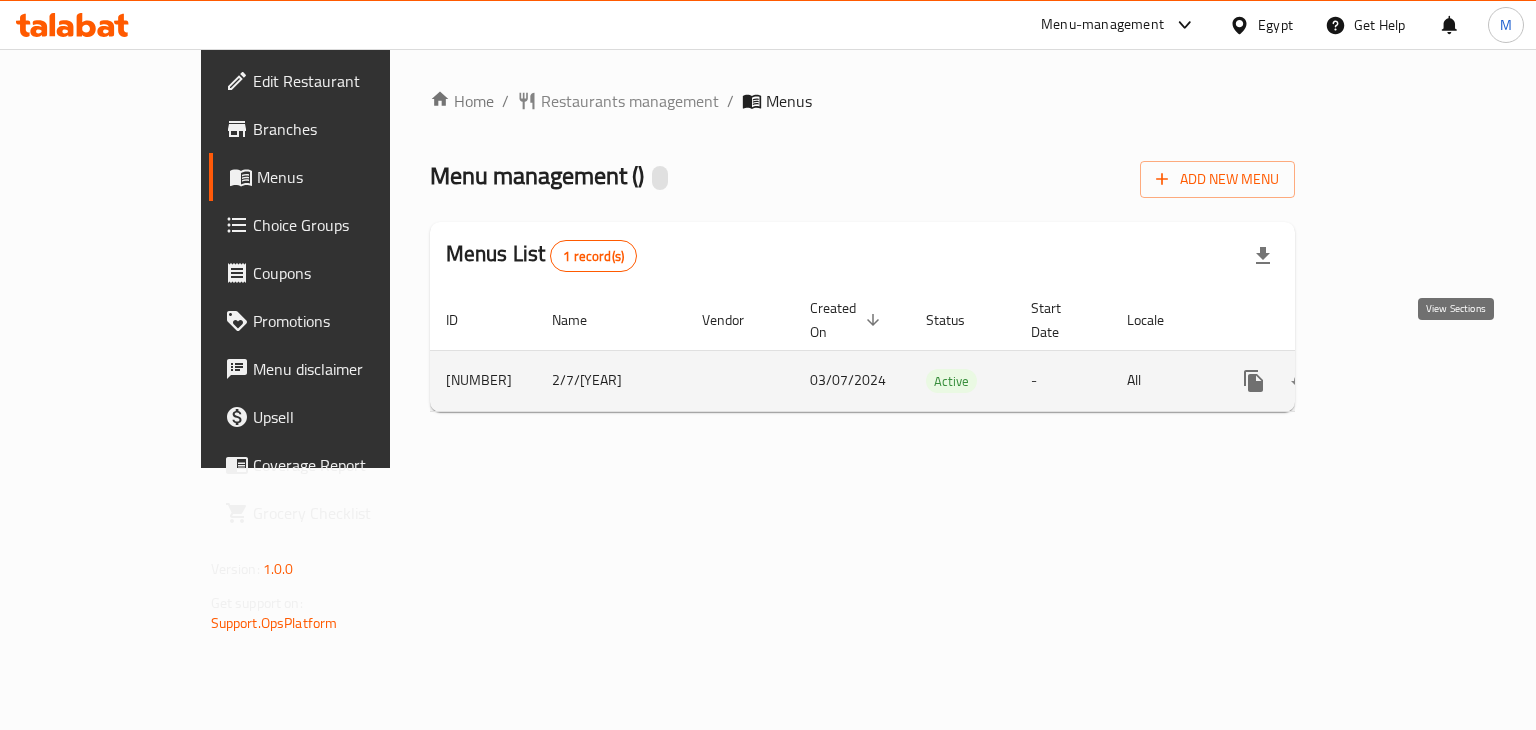 click 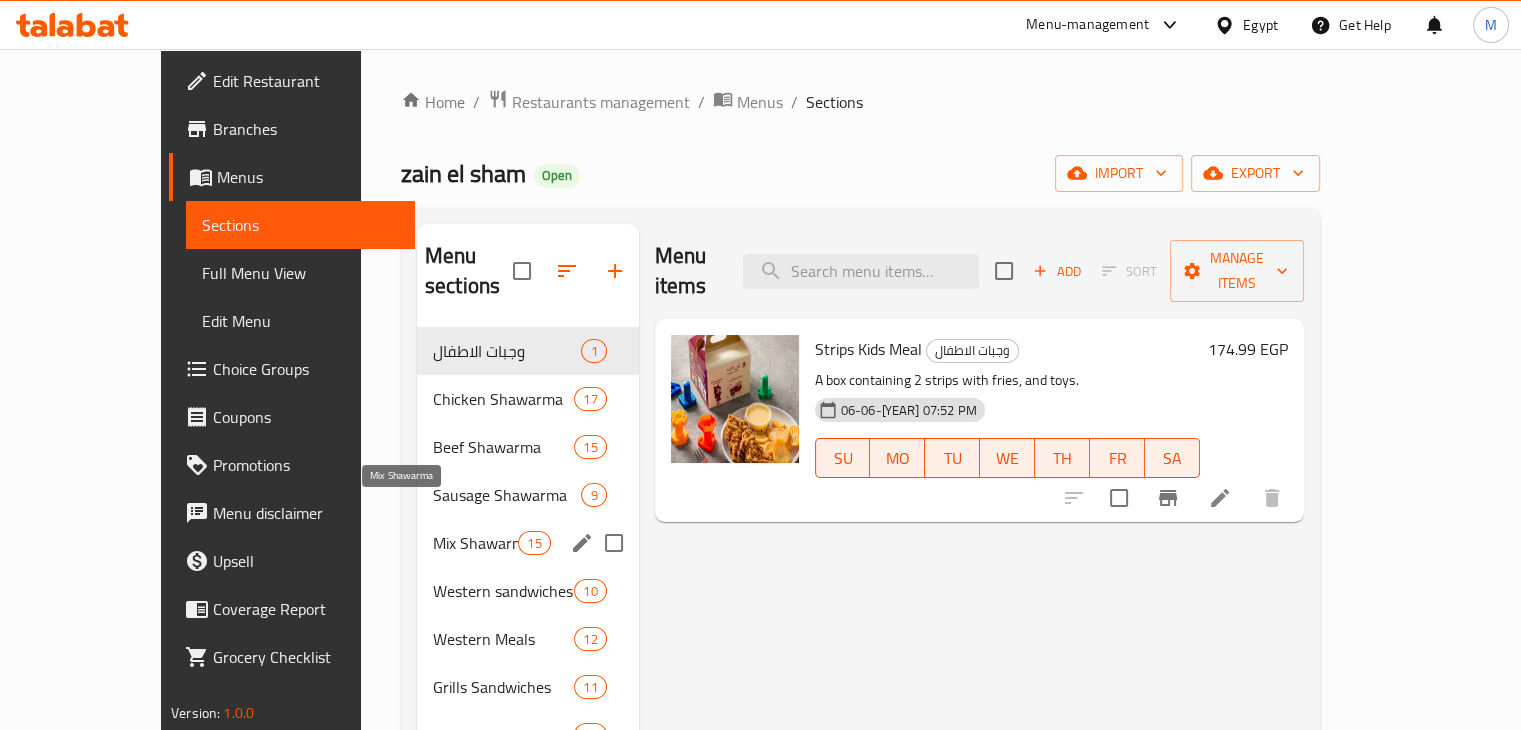 click on "Mix Shawarma" at bounding box center [475, 543] 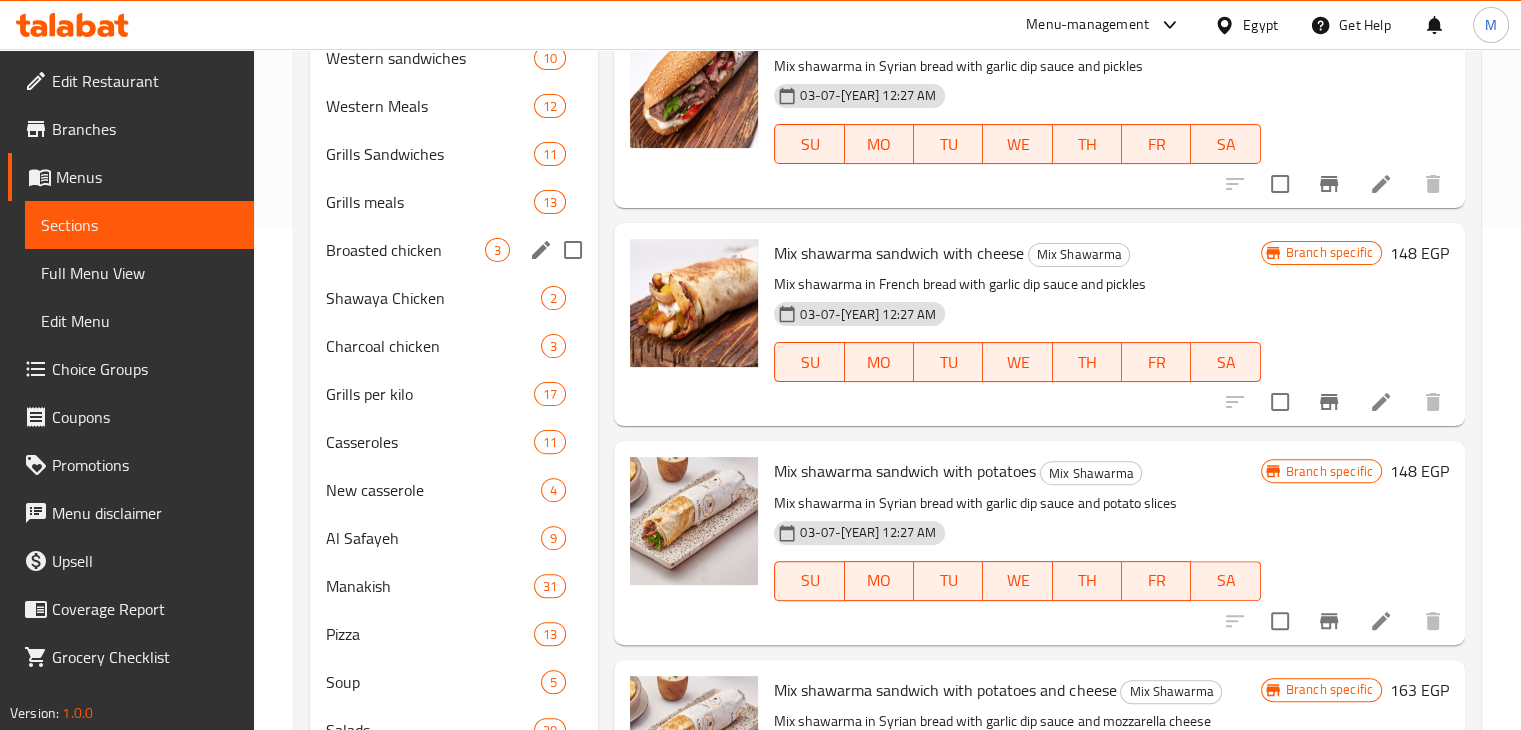 scroll, scrollTop: 0, scrollLeft: 0, axis: both 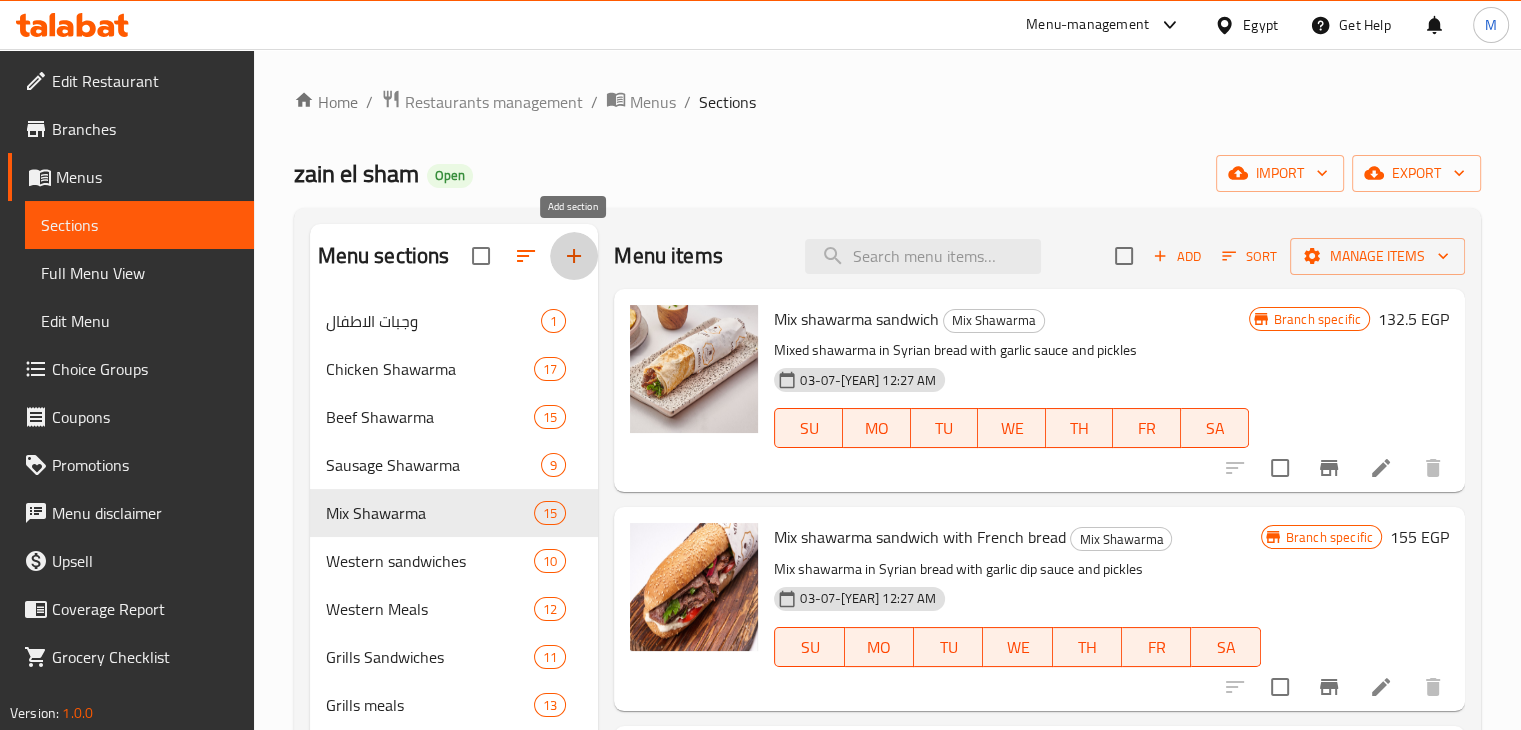 click 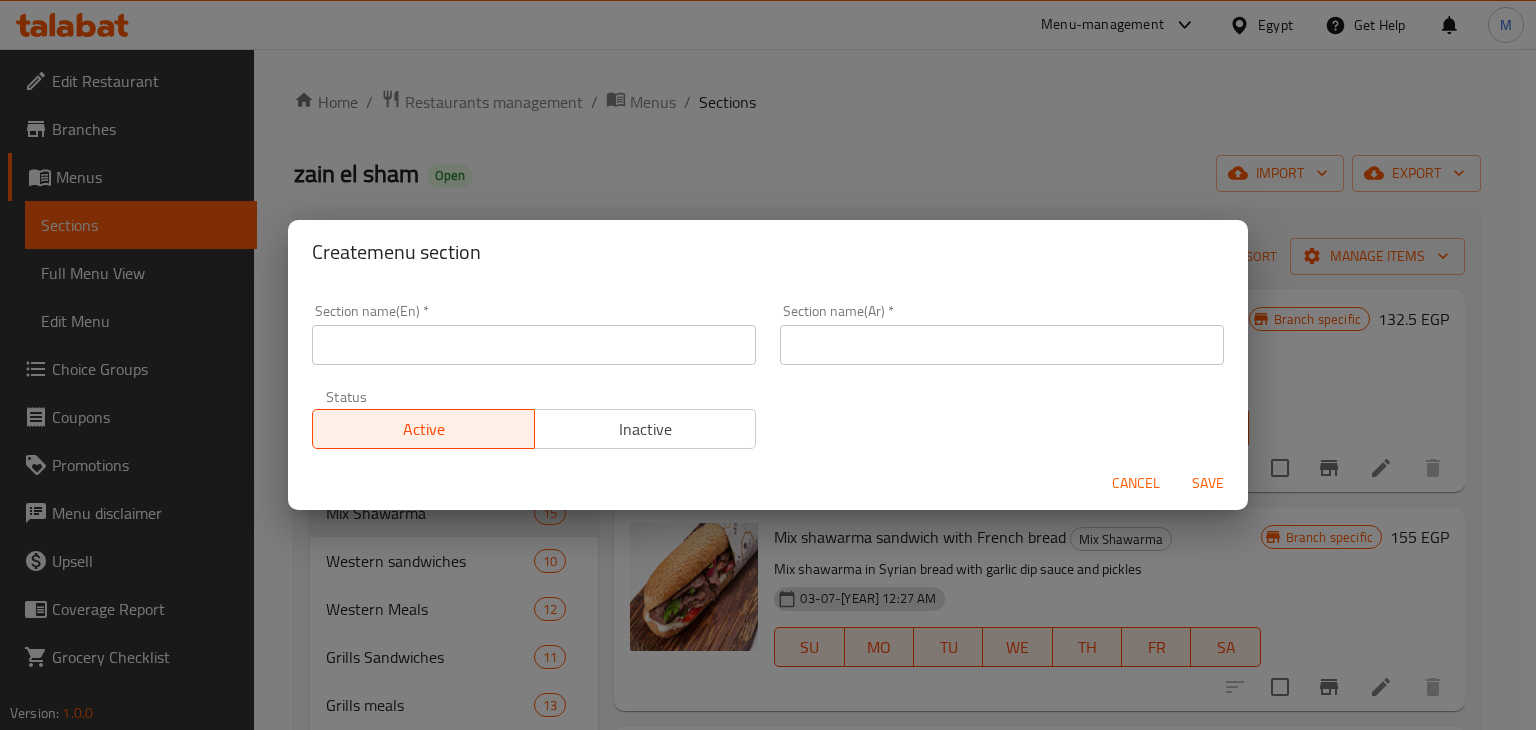 click at bounding box center [534, 345] 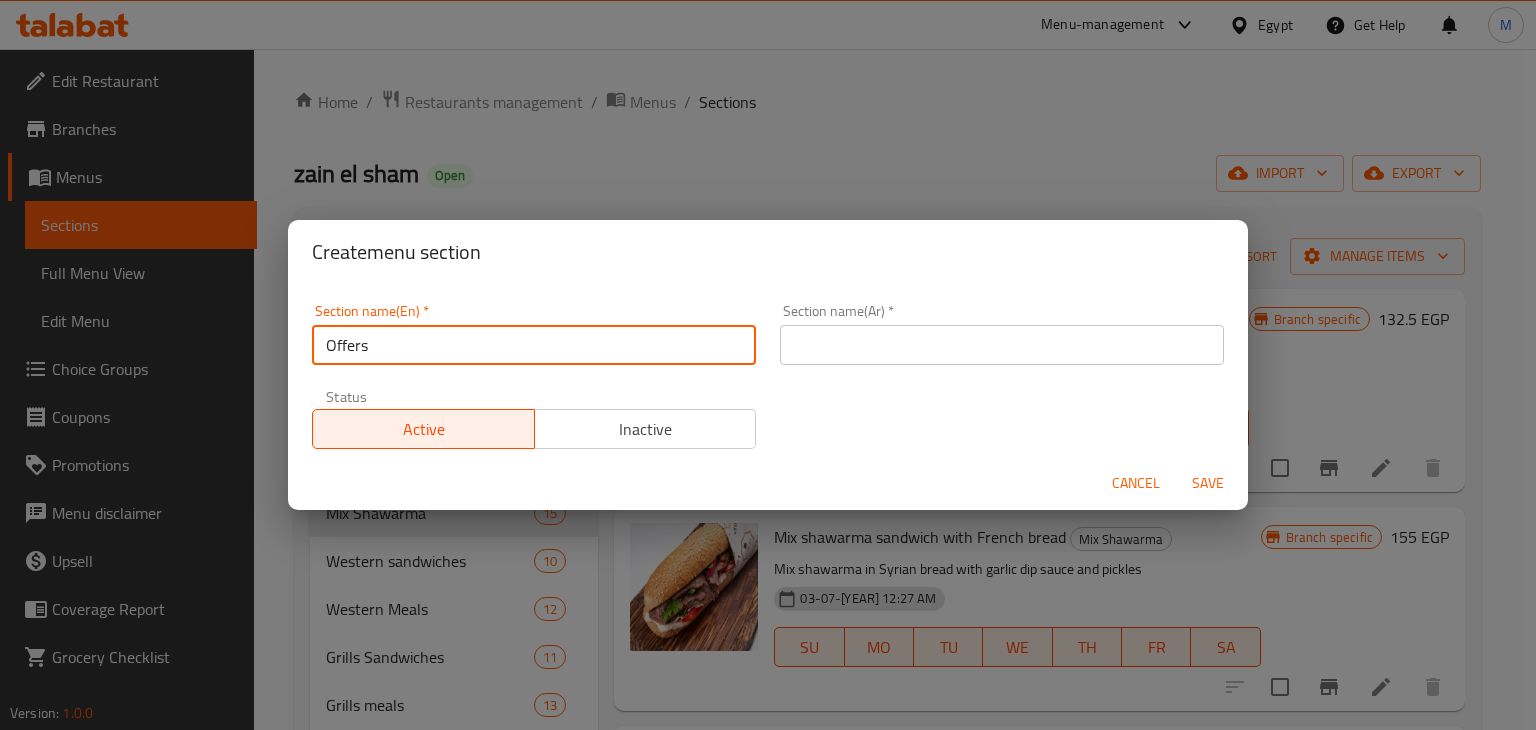 type on "Offers" 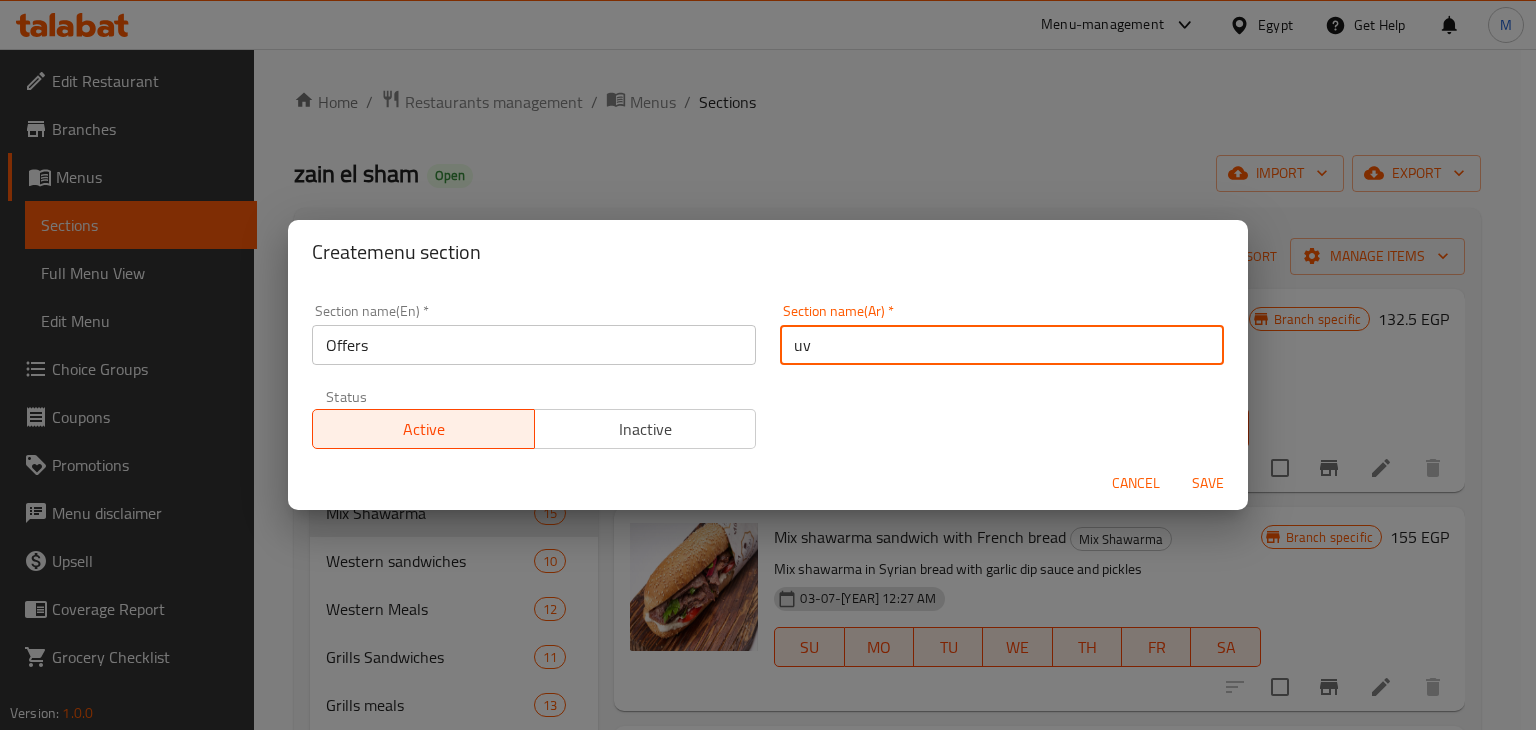 type on "u" 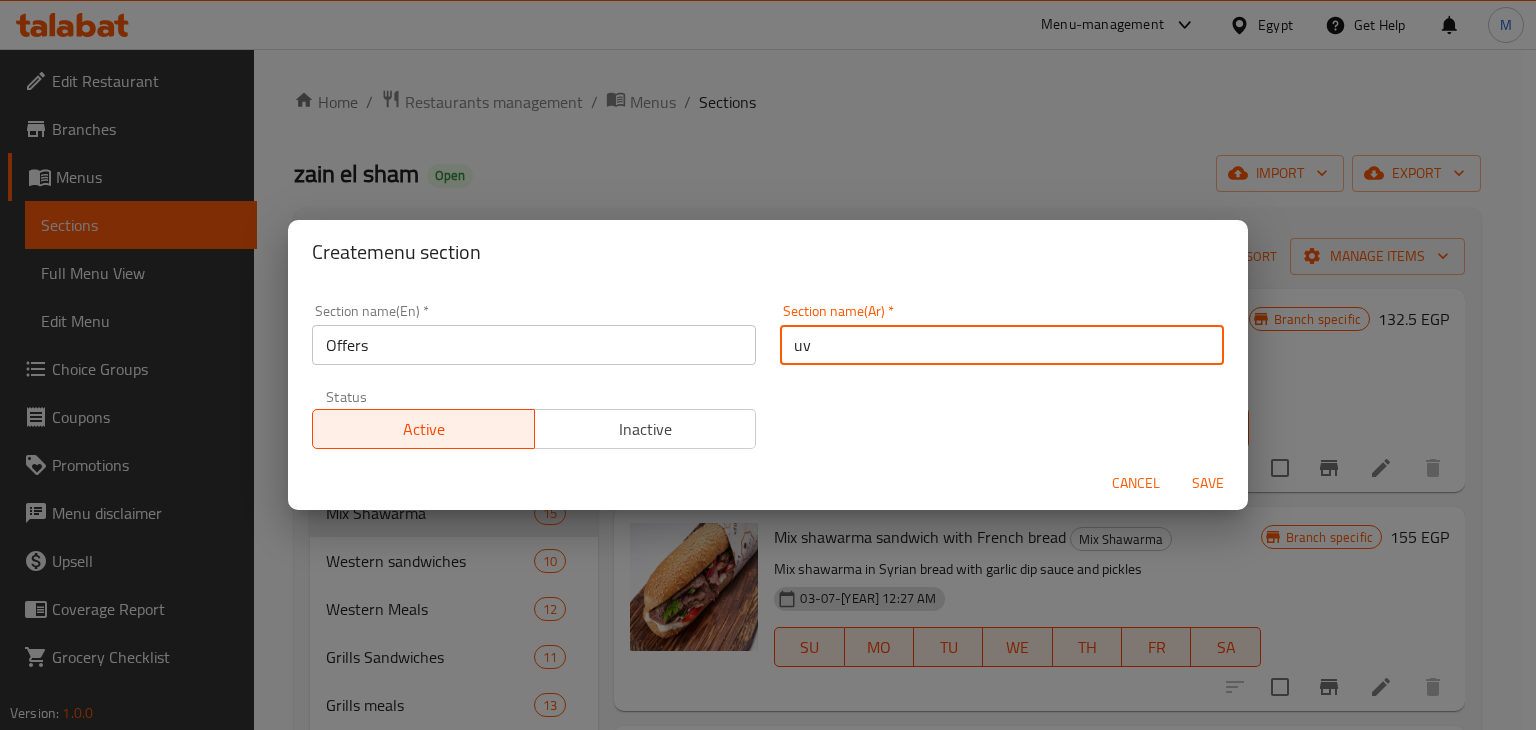 type on "u" 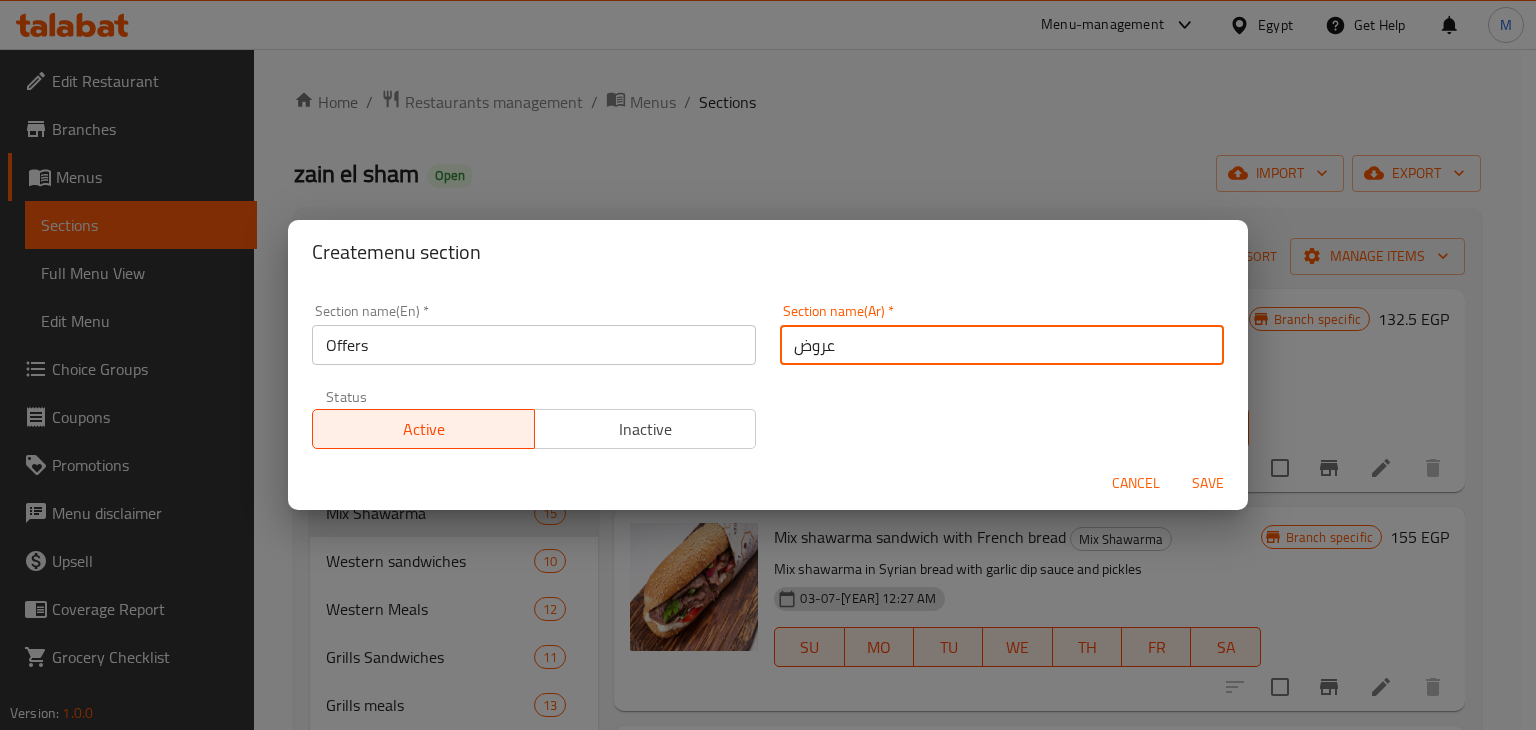 type on "عروض" 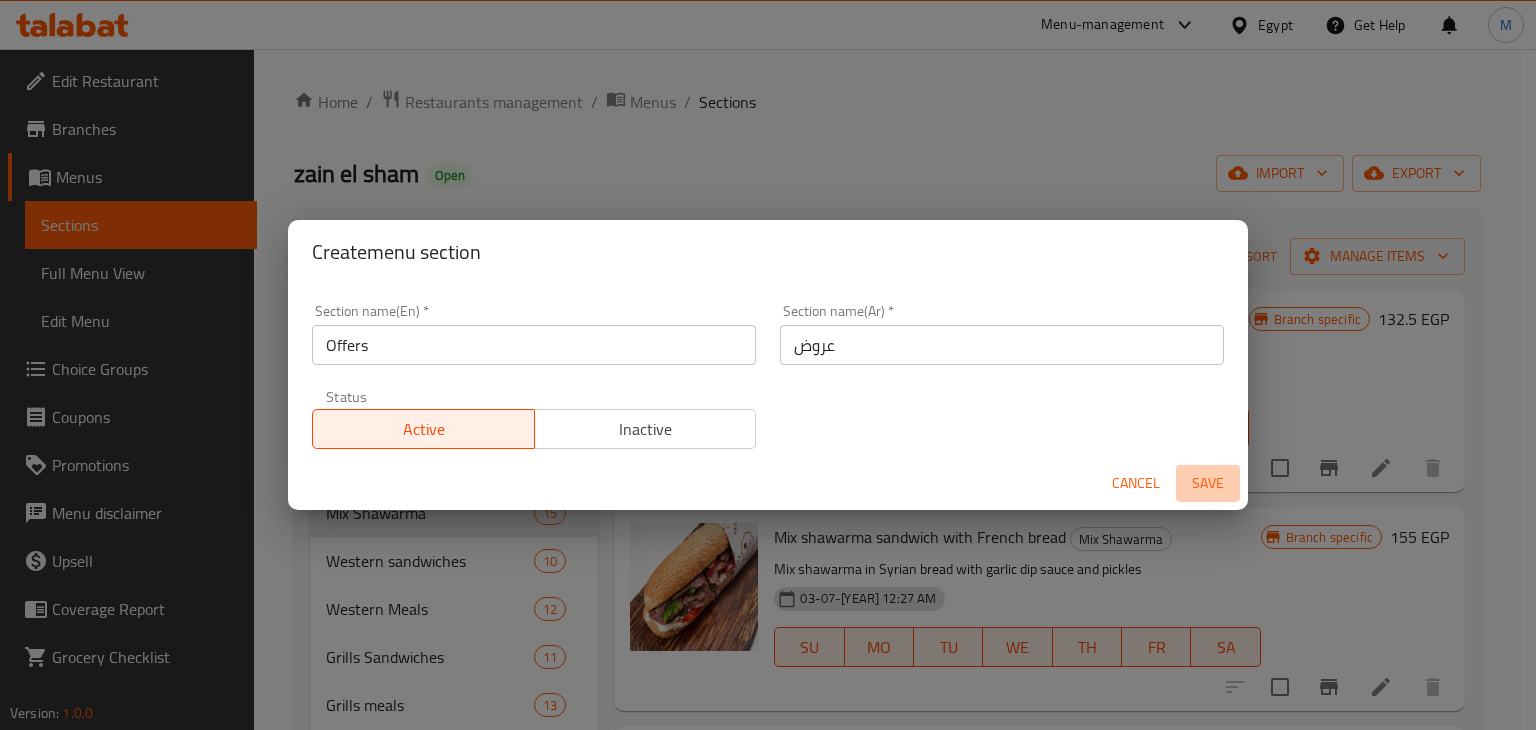 click on "Save" at bounding box center [1208, 483] 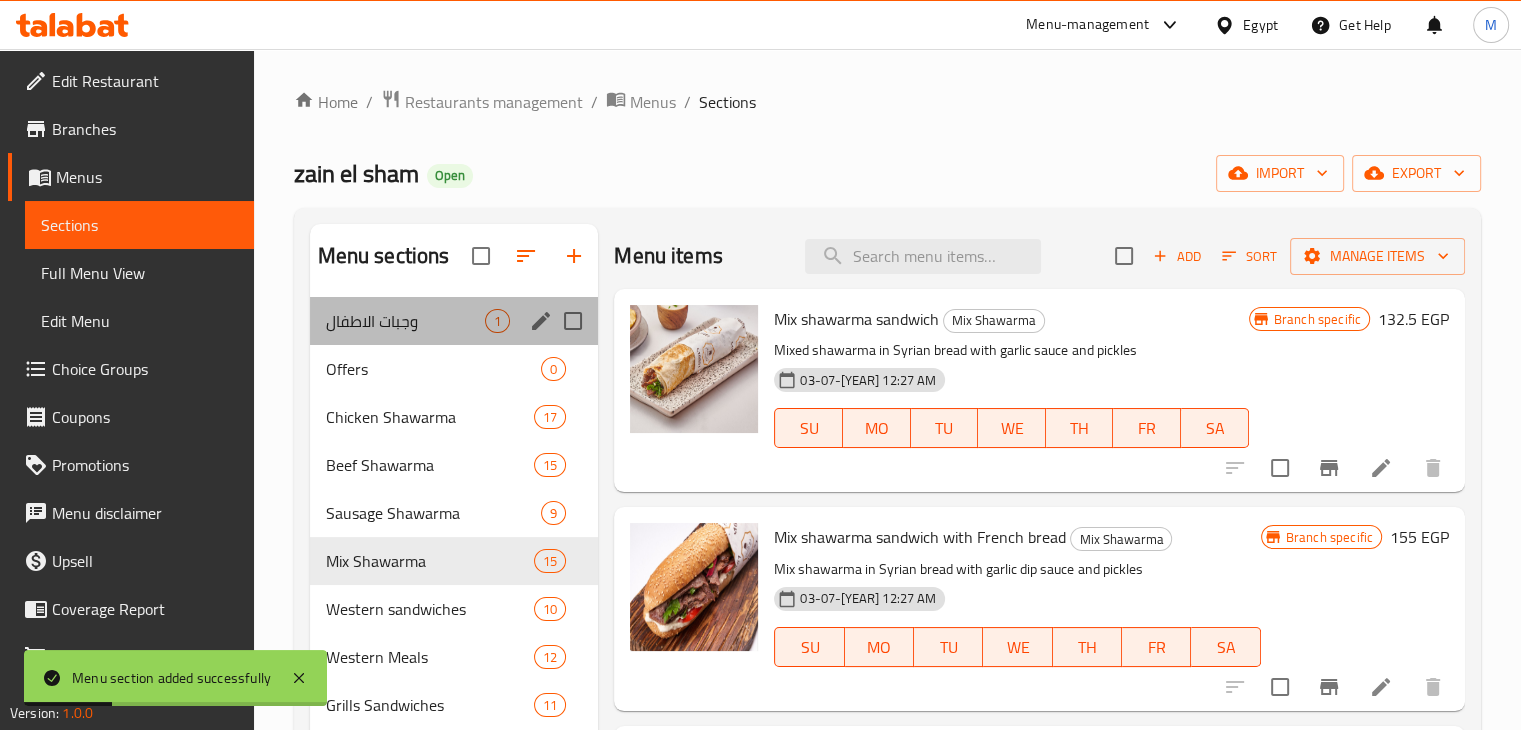 click on "وجبات الاطفال 1" at bounding box center [454, 321] 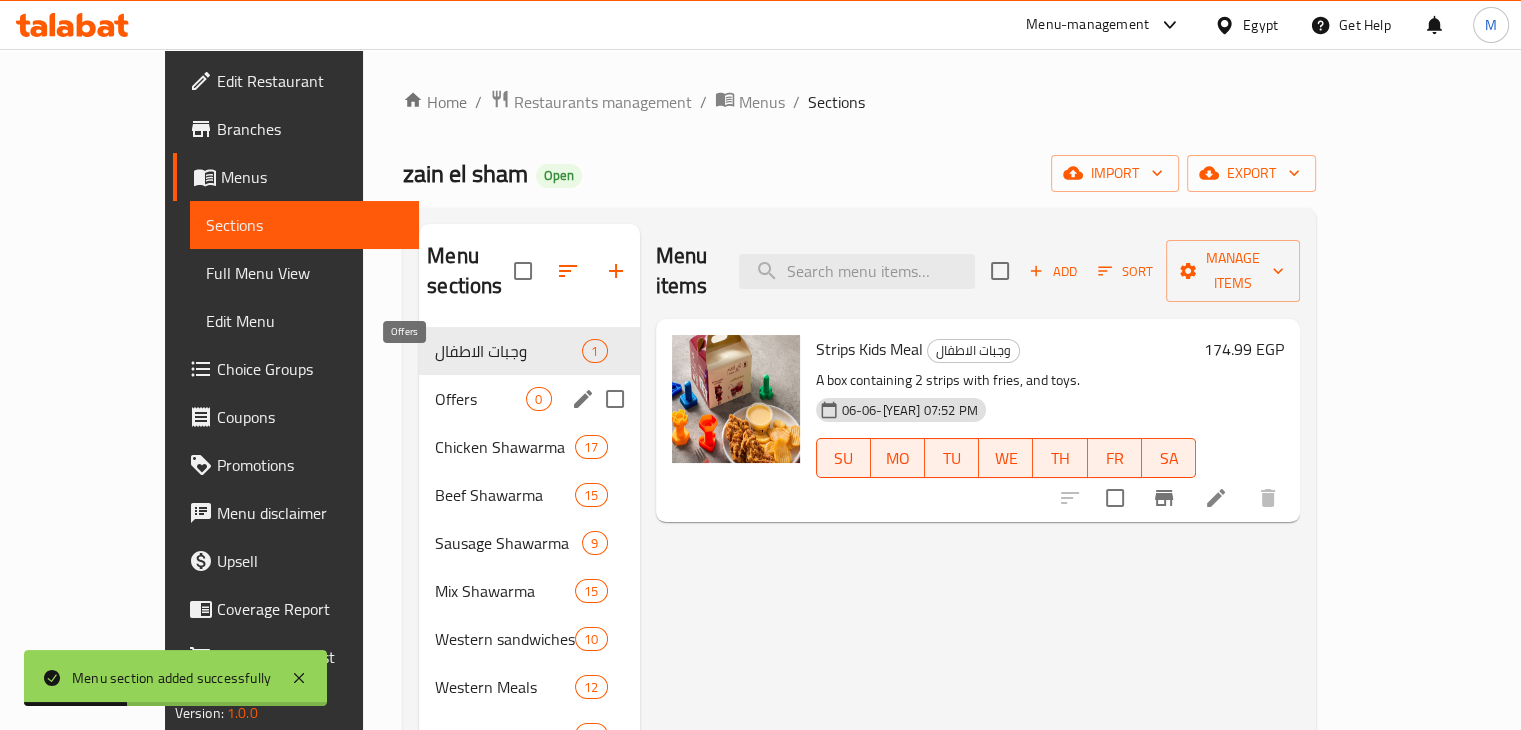 click on "Offers" at bounding box center (480, 399) 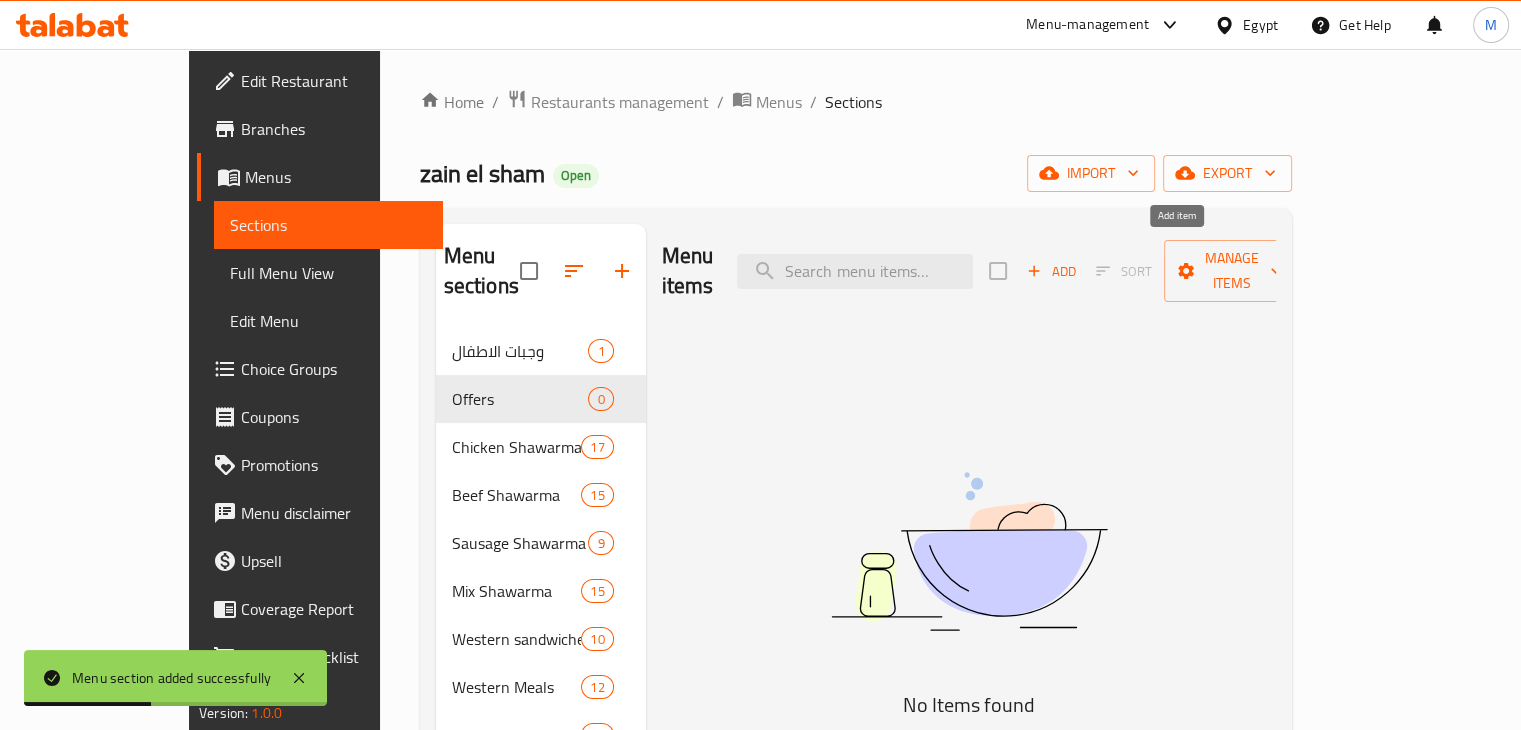 click 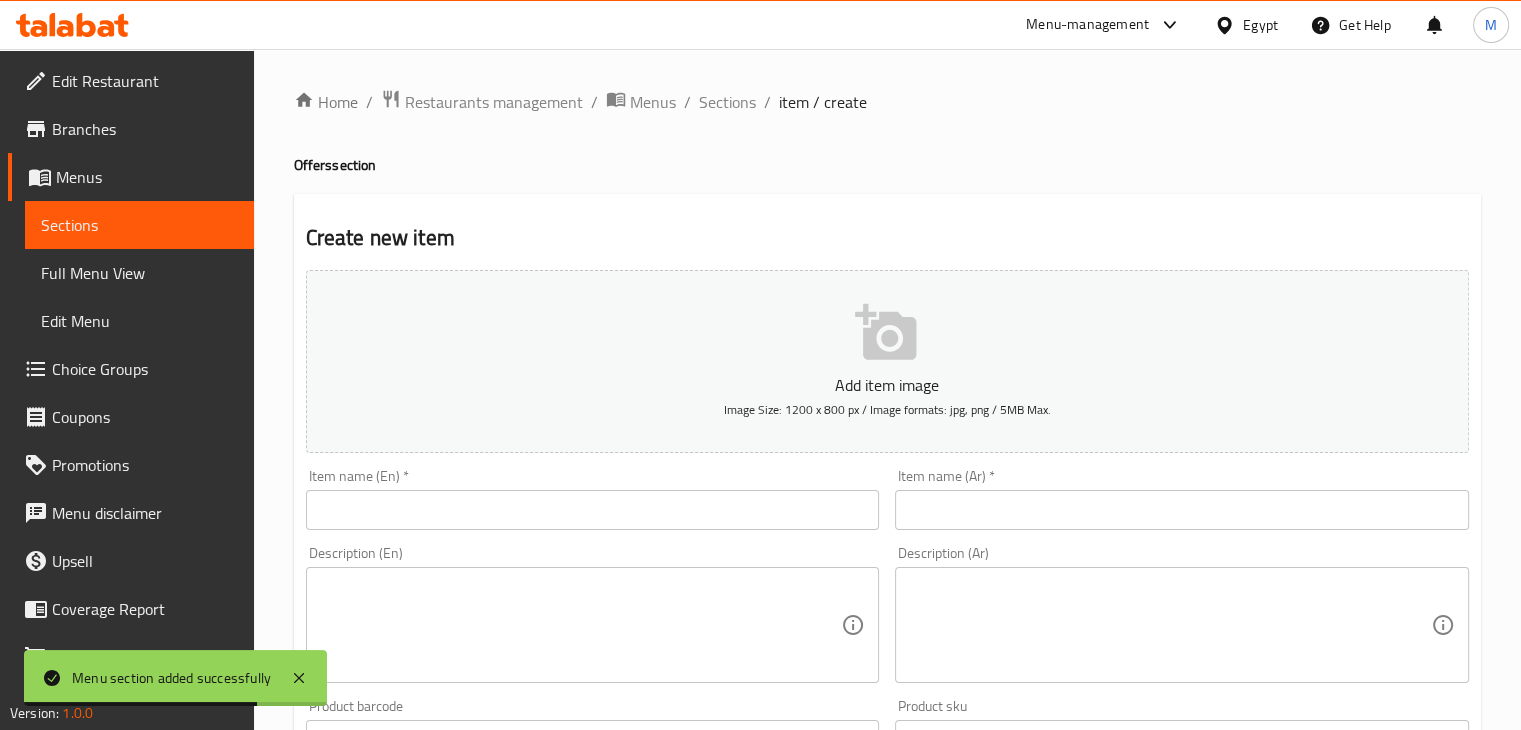 click at bounding box center (593, 510) 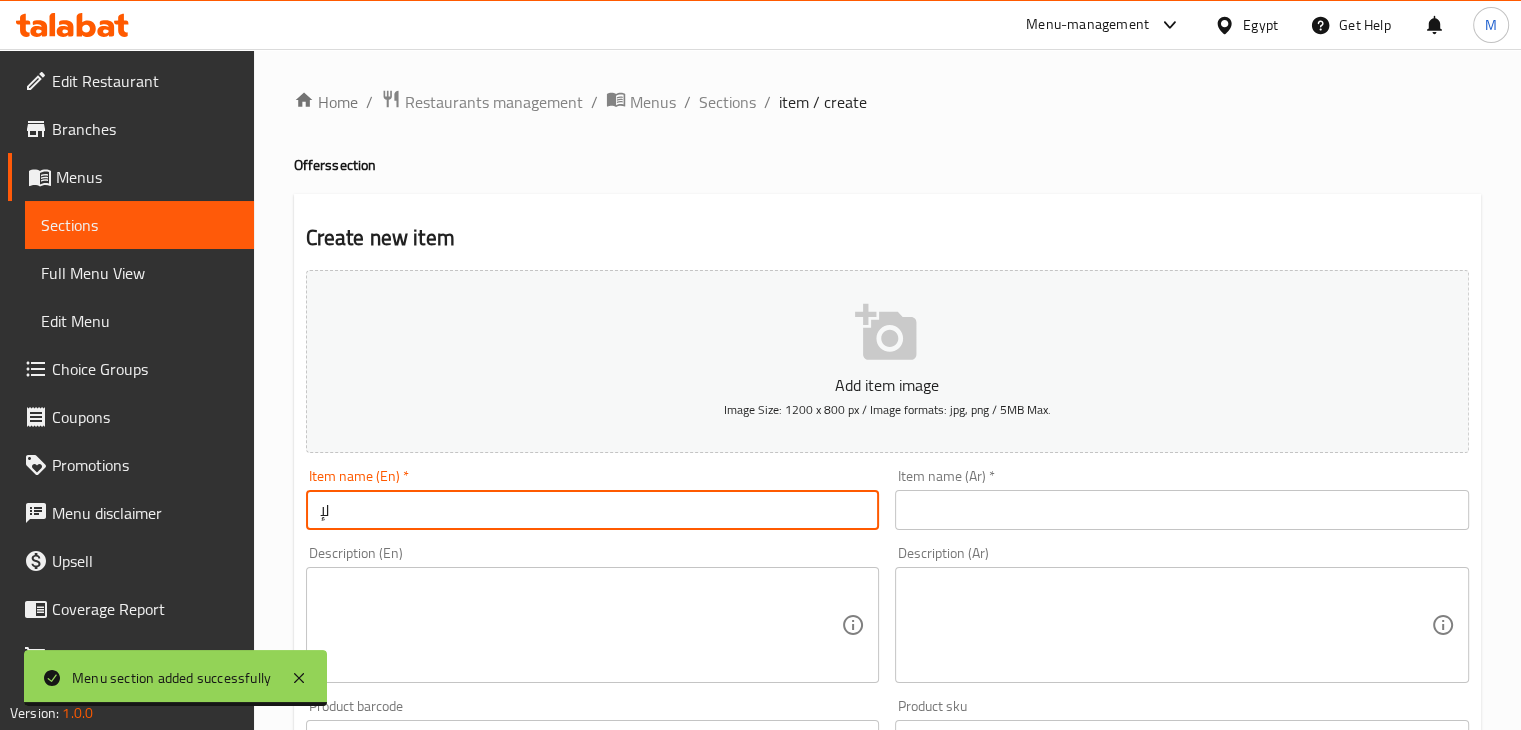 type on "ل" 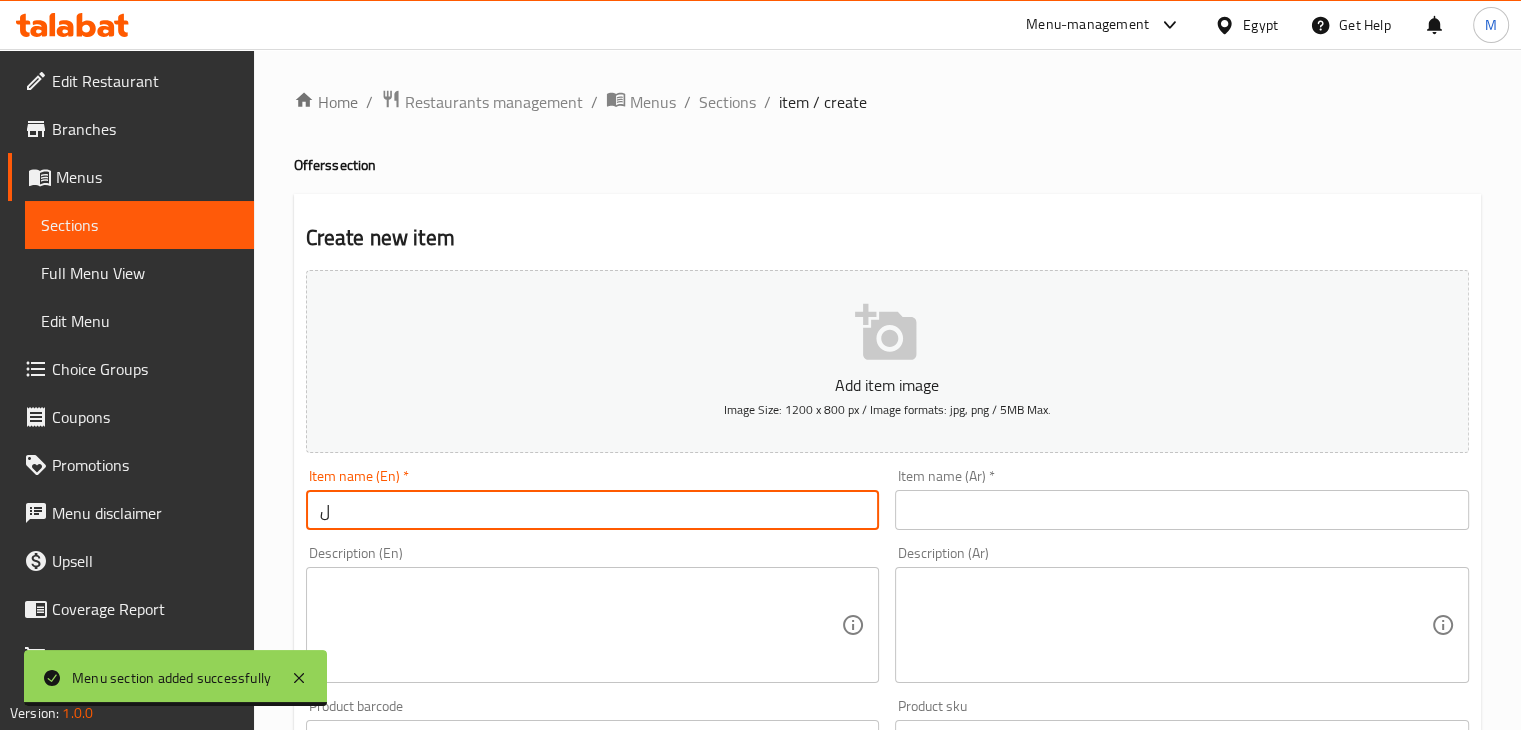 type 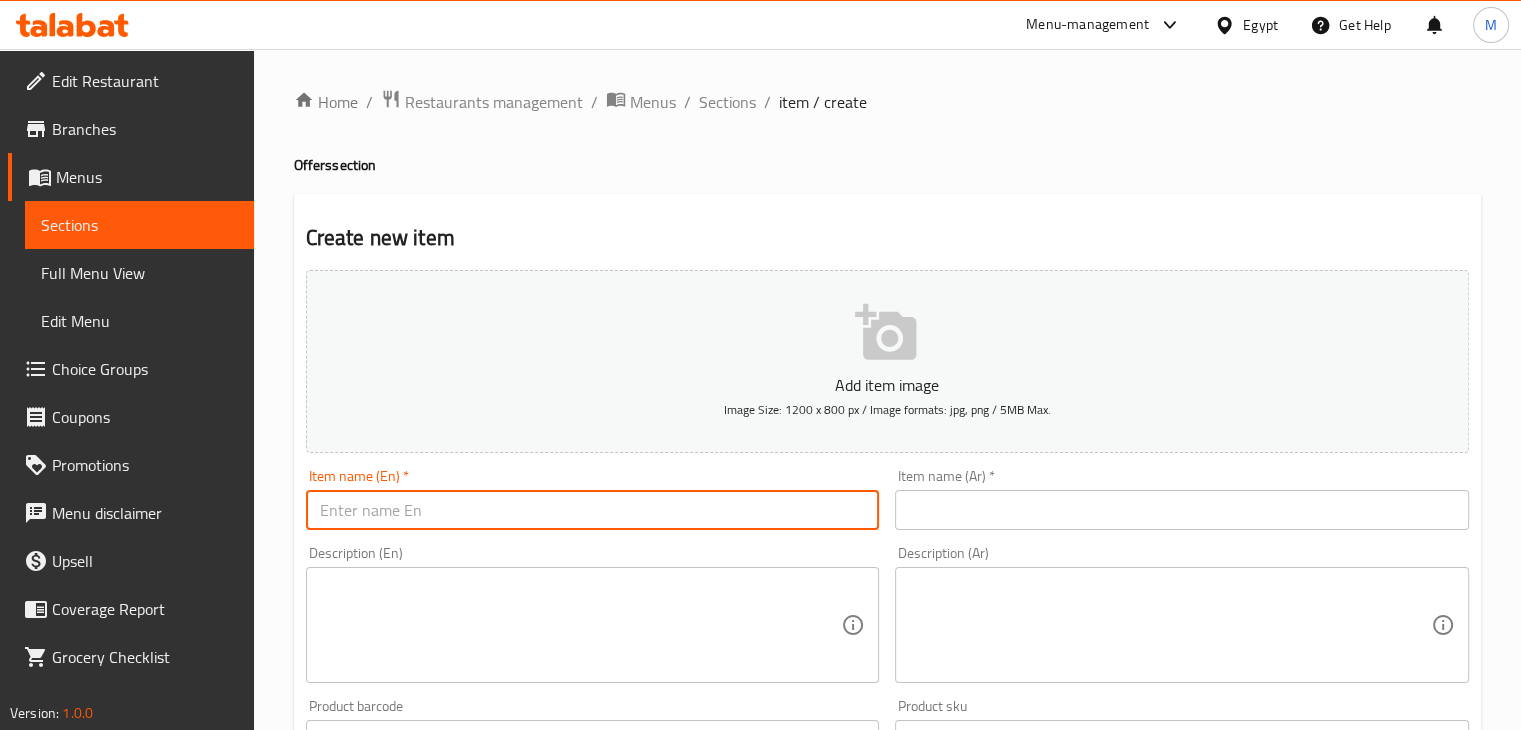click at bounding box center [1182, 510] 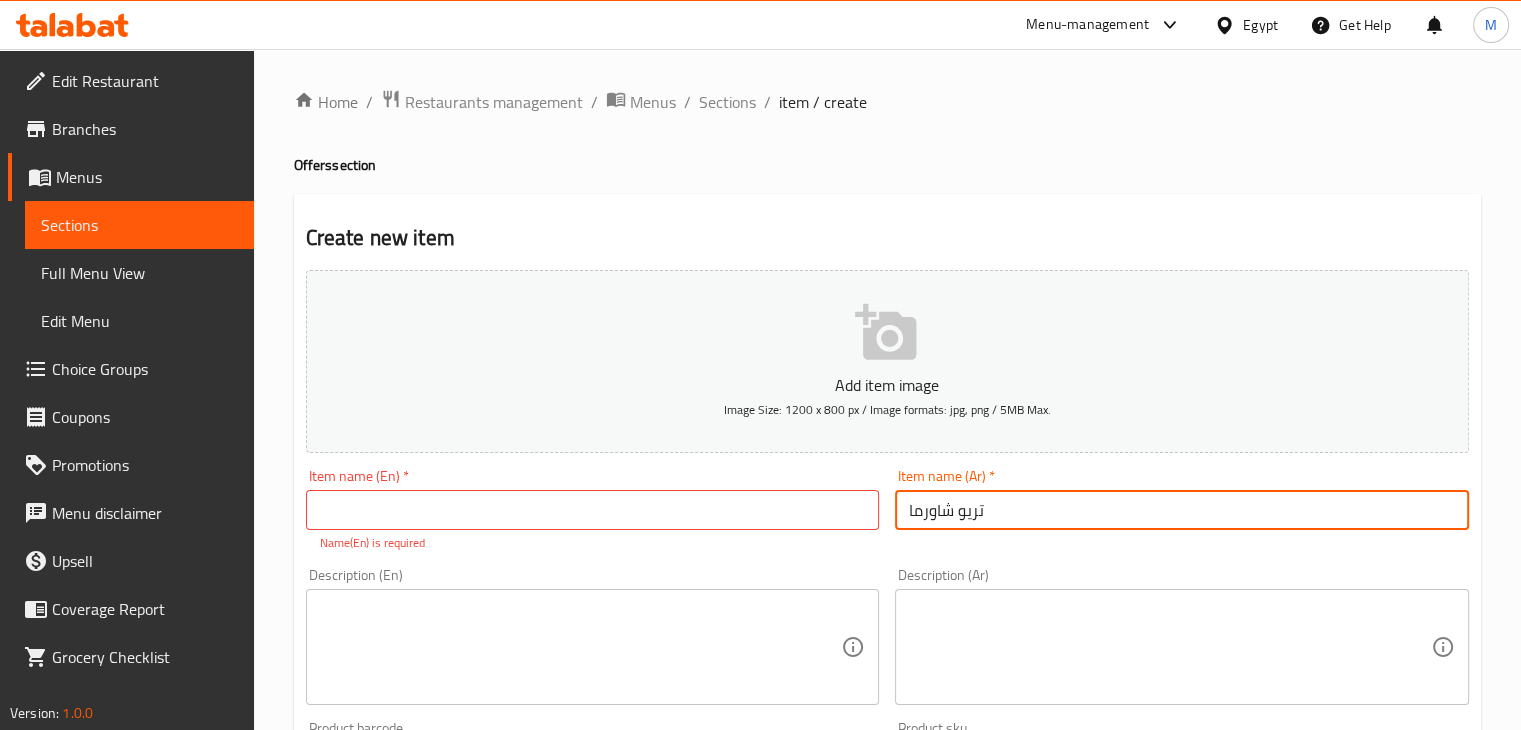 type on "تريو شاورما" 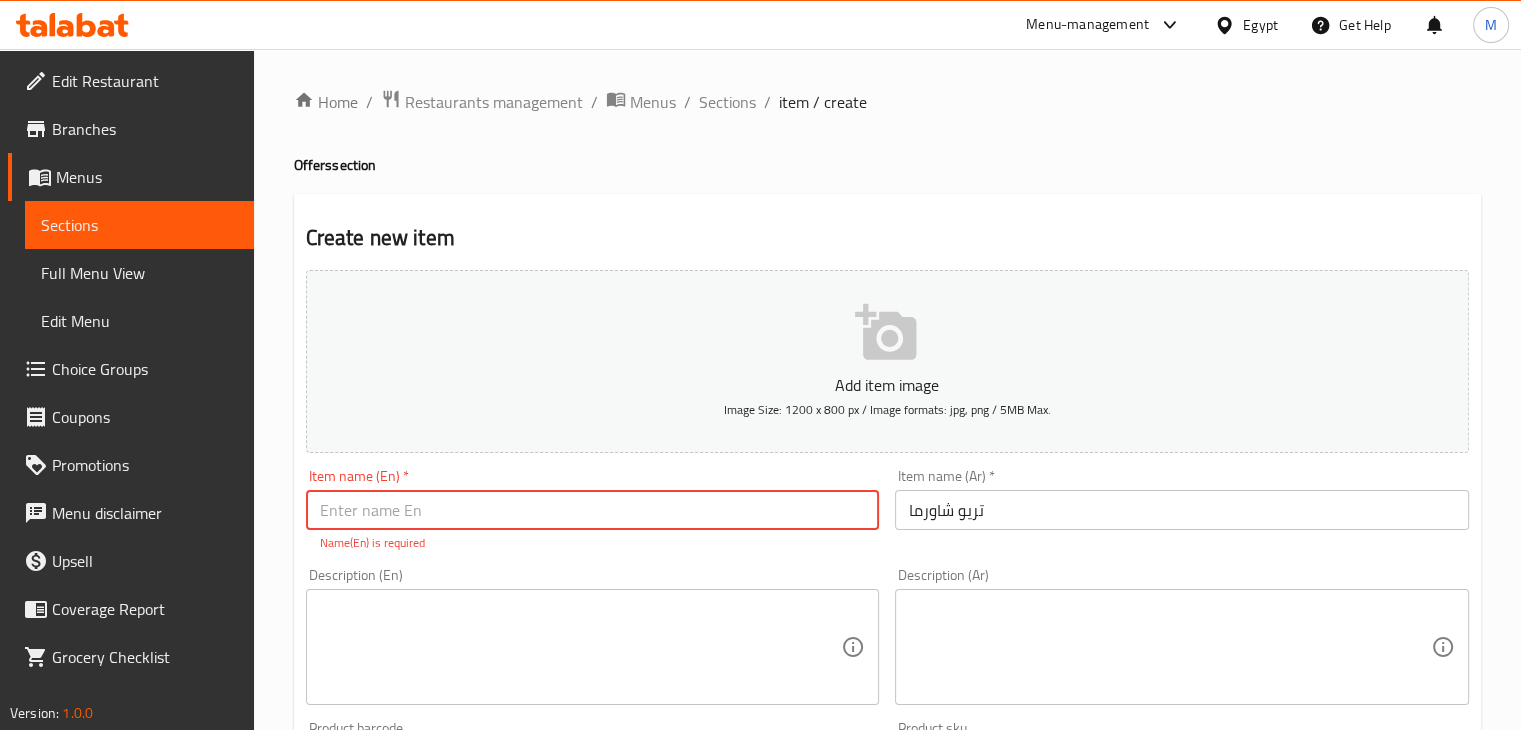 click at bounding box center [593, 510] 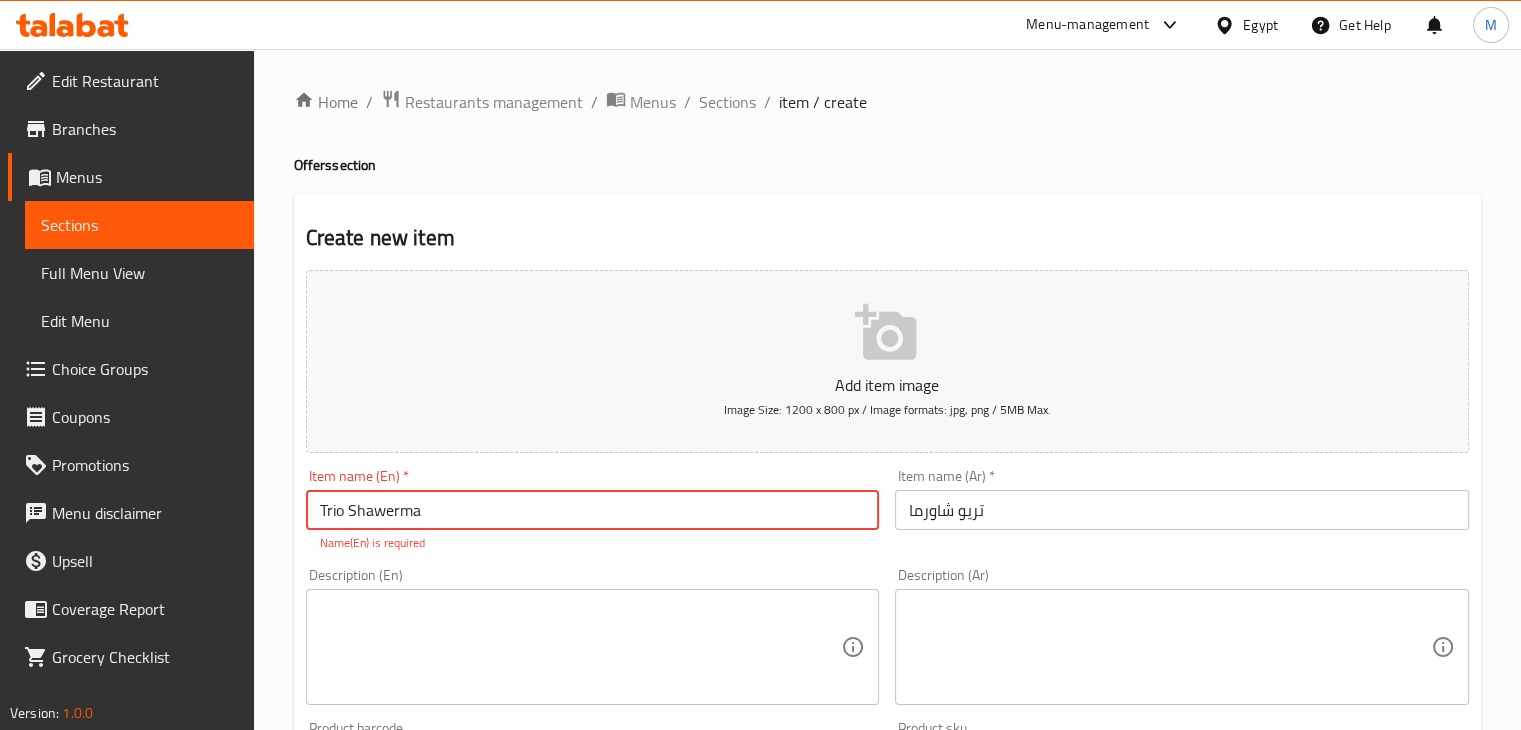 type on "Trio Shawerma" 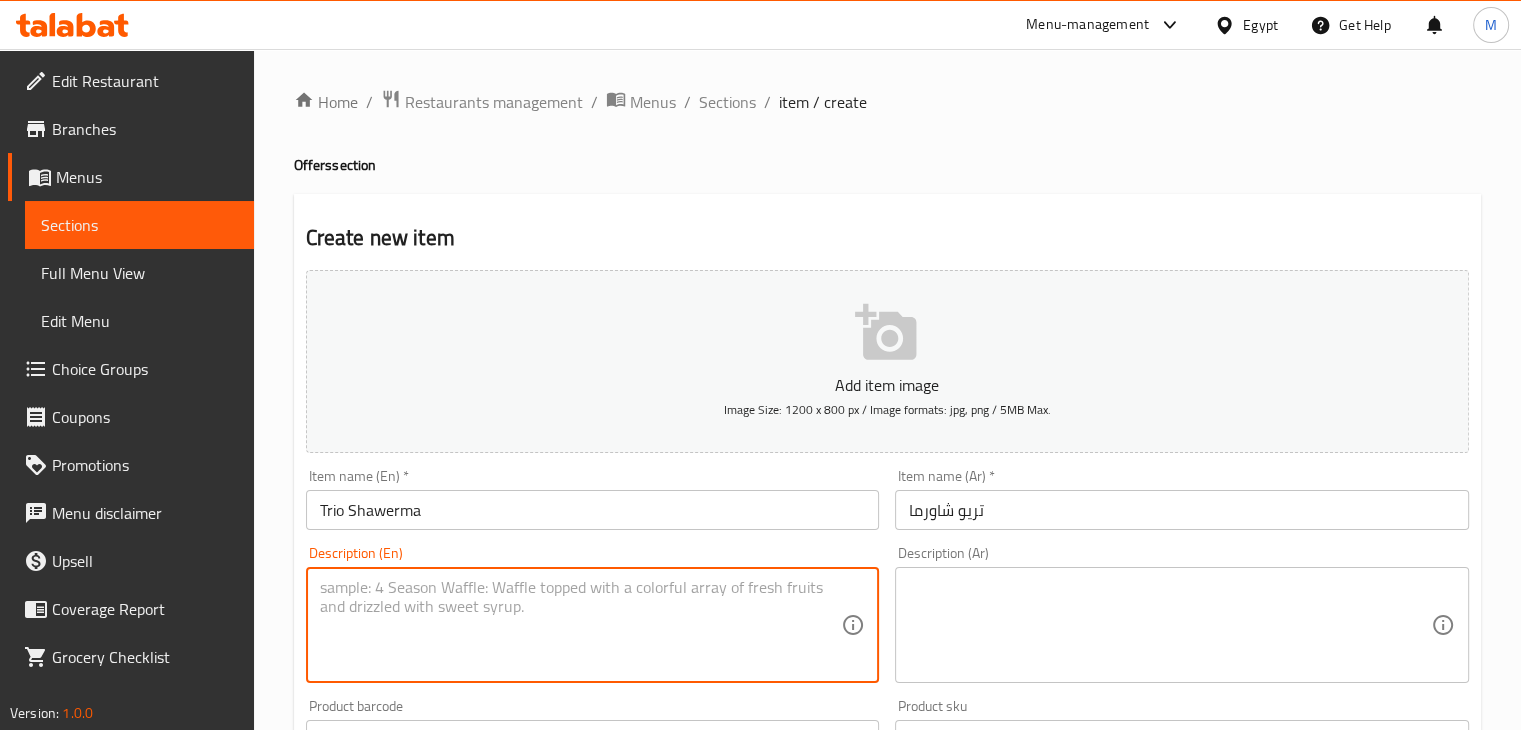 click at bounding box center (581, 625) 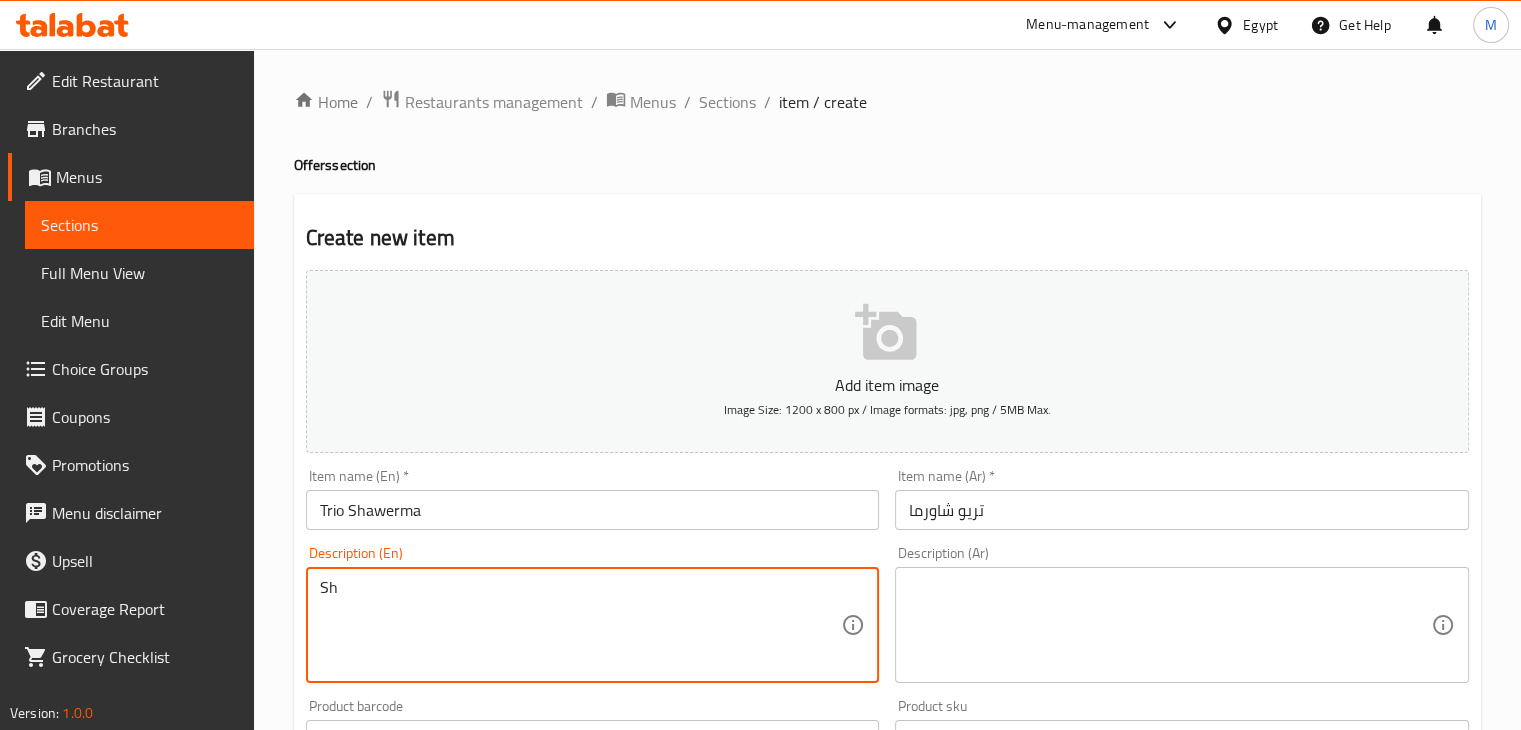 type on "S" 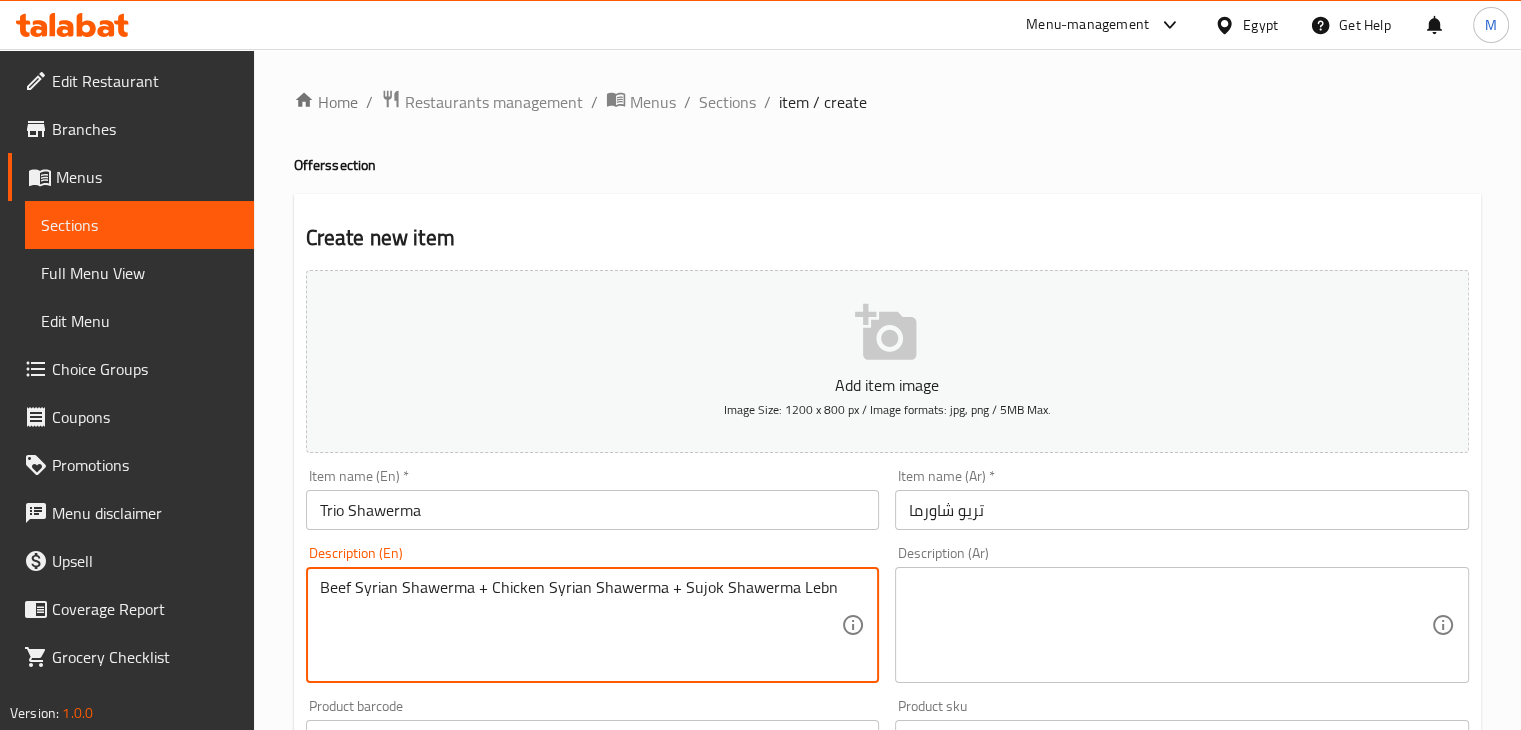 click on "Beef Syrian Shawerma + Chicken Syrian Shawerma + Sujok Shawerma Lebn" at bounding box center [581, 625] 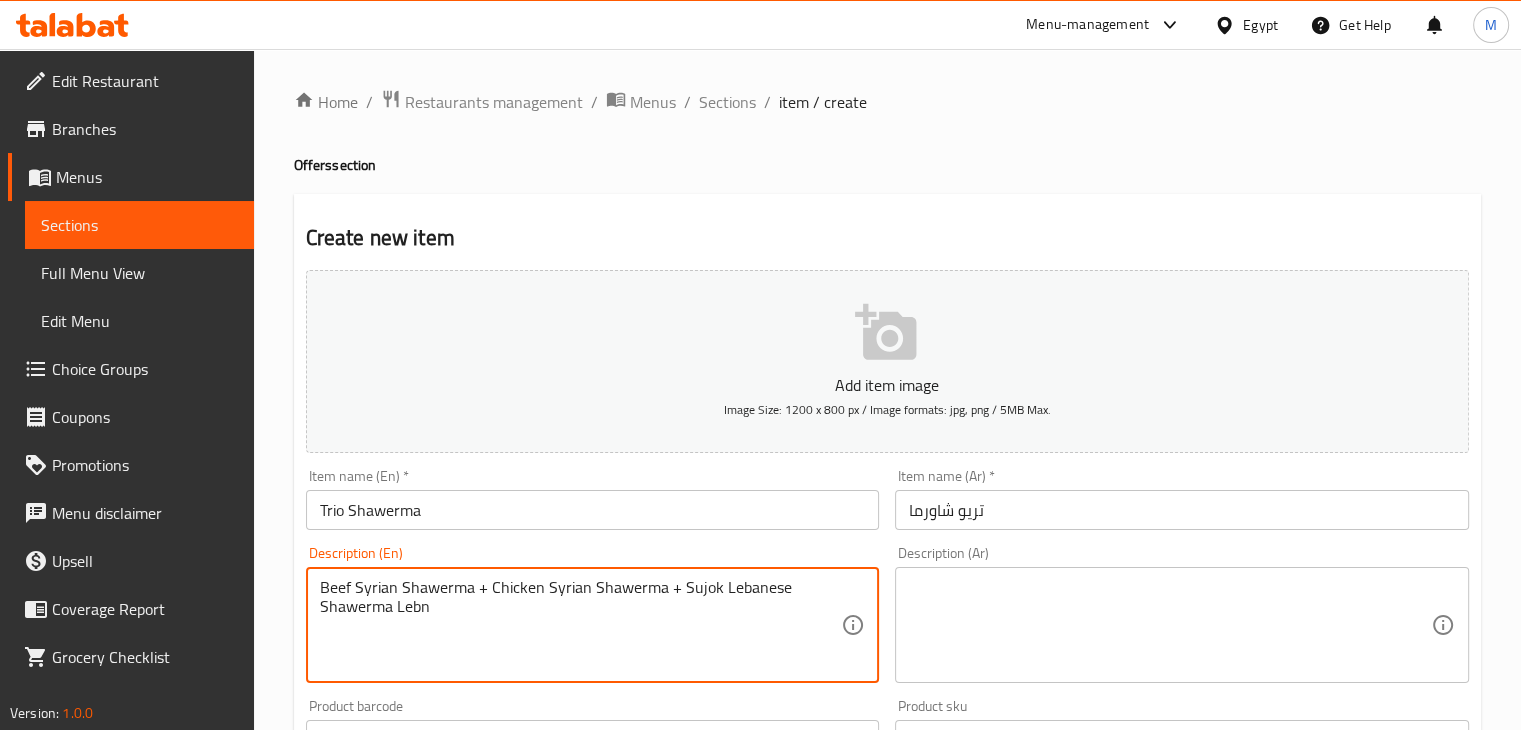 click on "Beef Syrian Shawerma + Chicken Syrian Shawerma + Sujok Lebanese Shawerma Lebn" at bounding box center (581, 625) 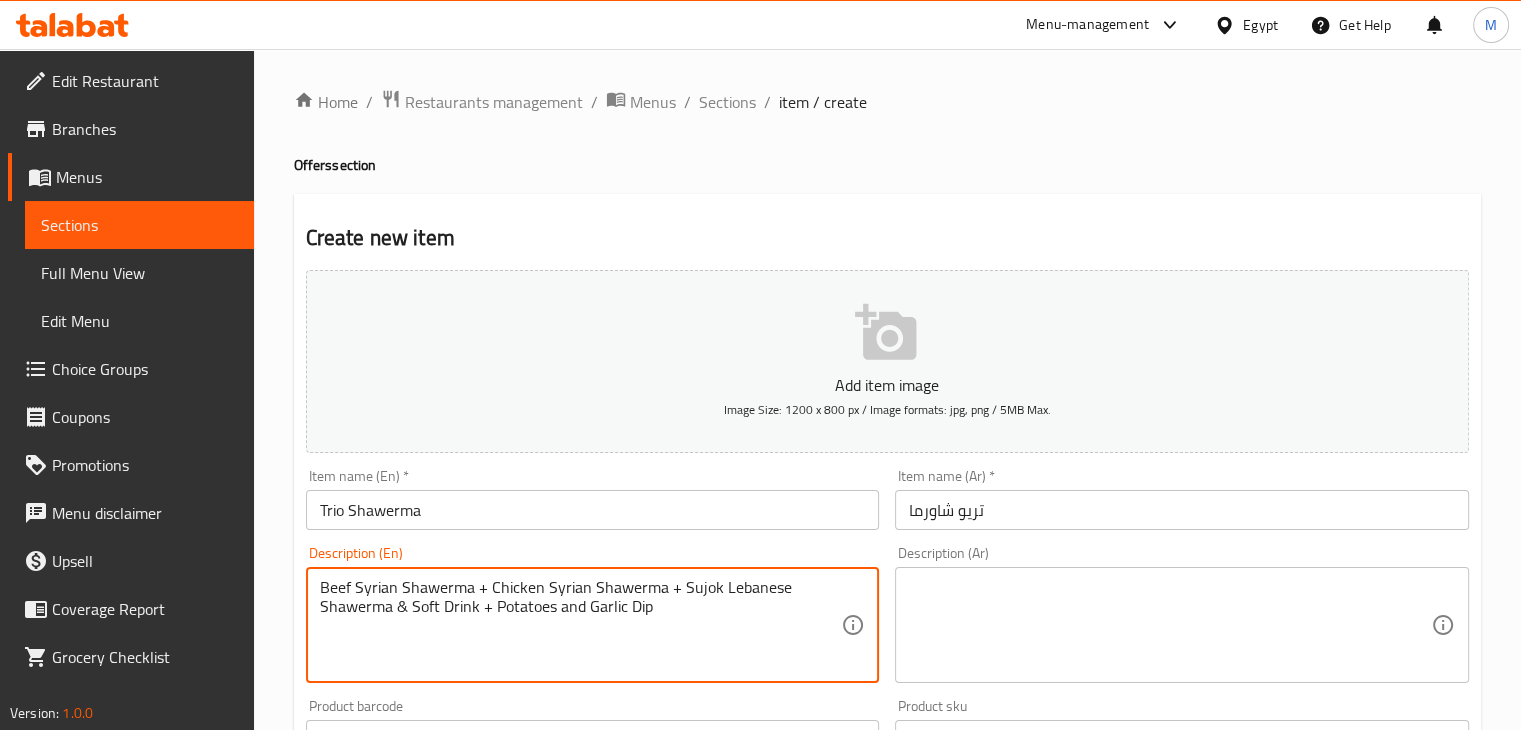 type on "Beef Syrian Shawerma + Chicken Syrian Shawerma + Sujok Lebanese Shawerma & Soft Drink + Potatoes and Garlic Dip" 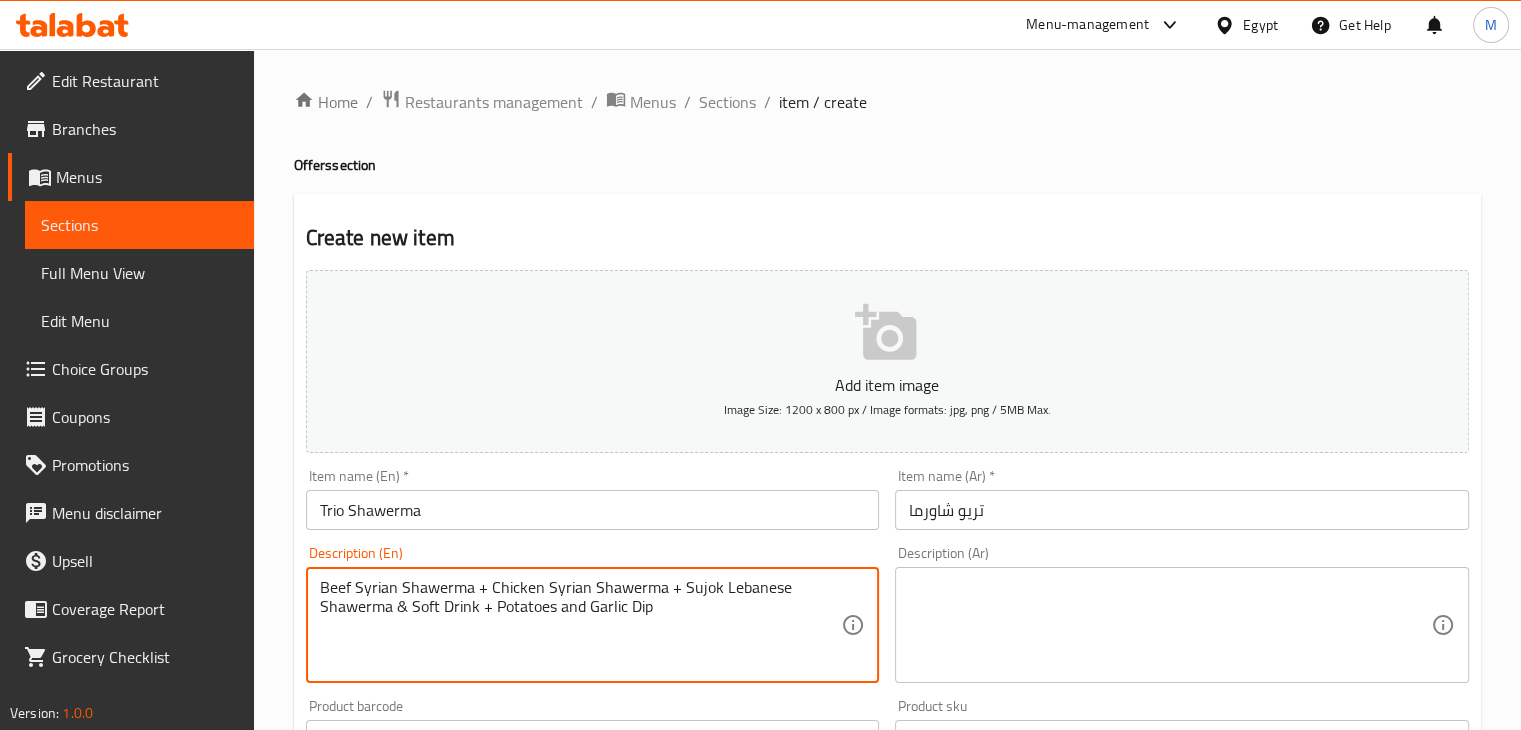 click at bounding box center [1170, 625] 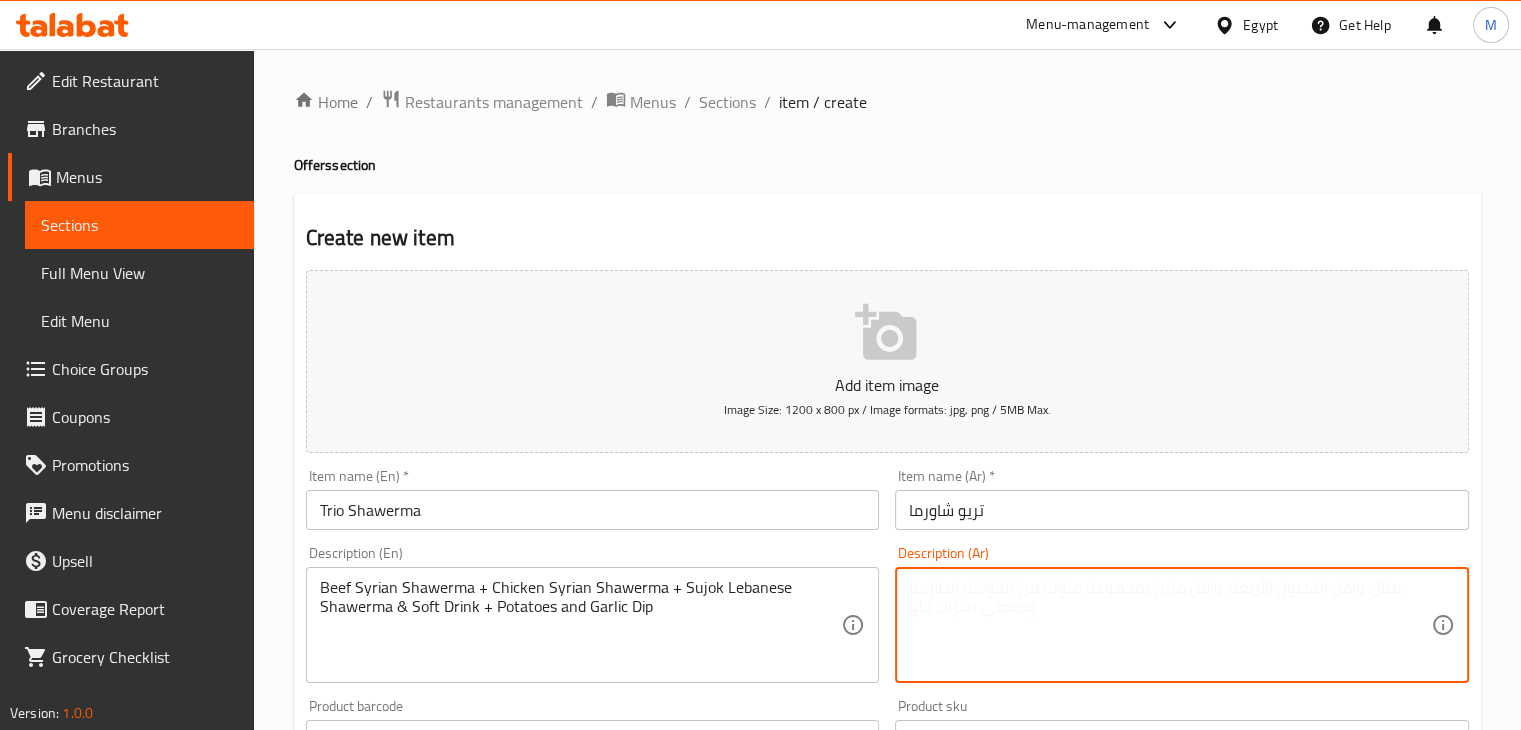 paste on "شاورما لحم سورية + شاورما دجاج سورية + شاورما سجق لبنانية
ومشروب غازي + بطاطا مع ثو" 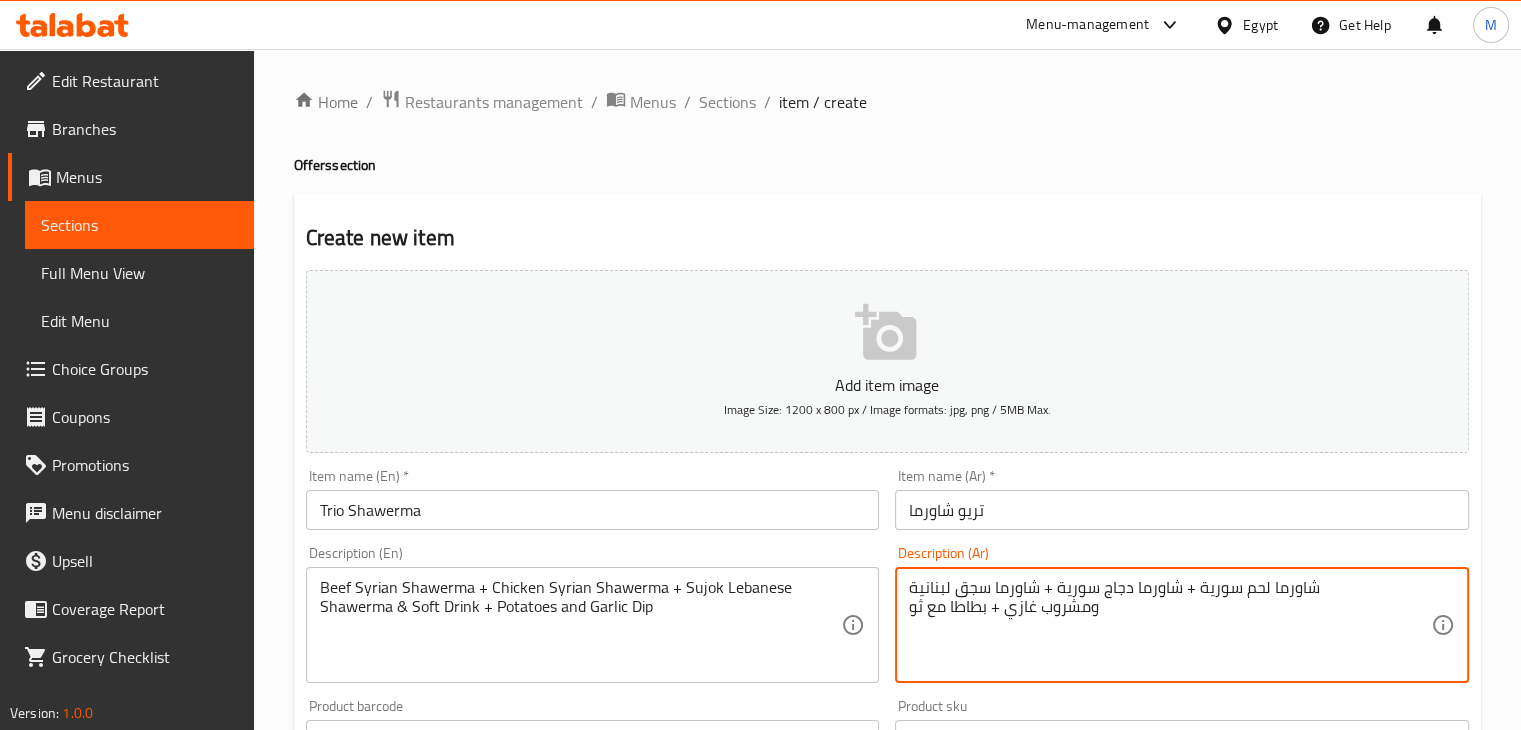 click on "شاورما لحم سورية + شاورما دجاج سورية + شاورما سجق لبنانية
ومشروب غازي + بطاطا مع ثو" at bounding box center [1170, 625] 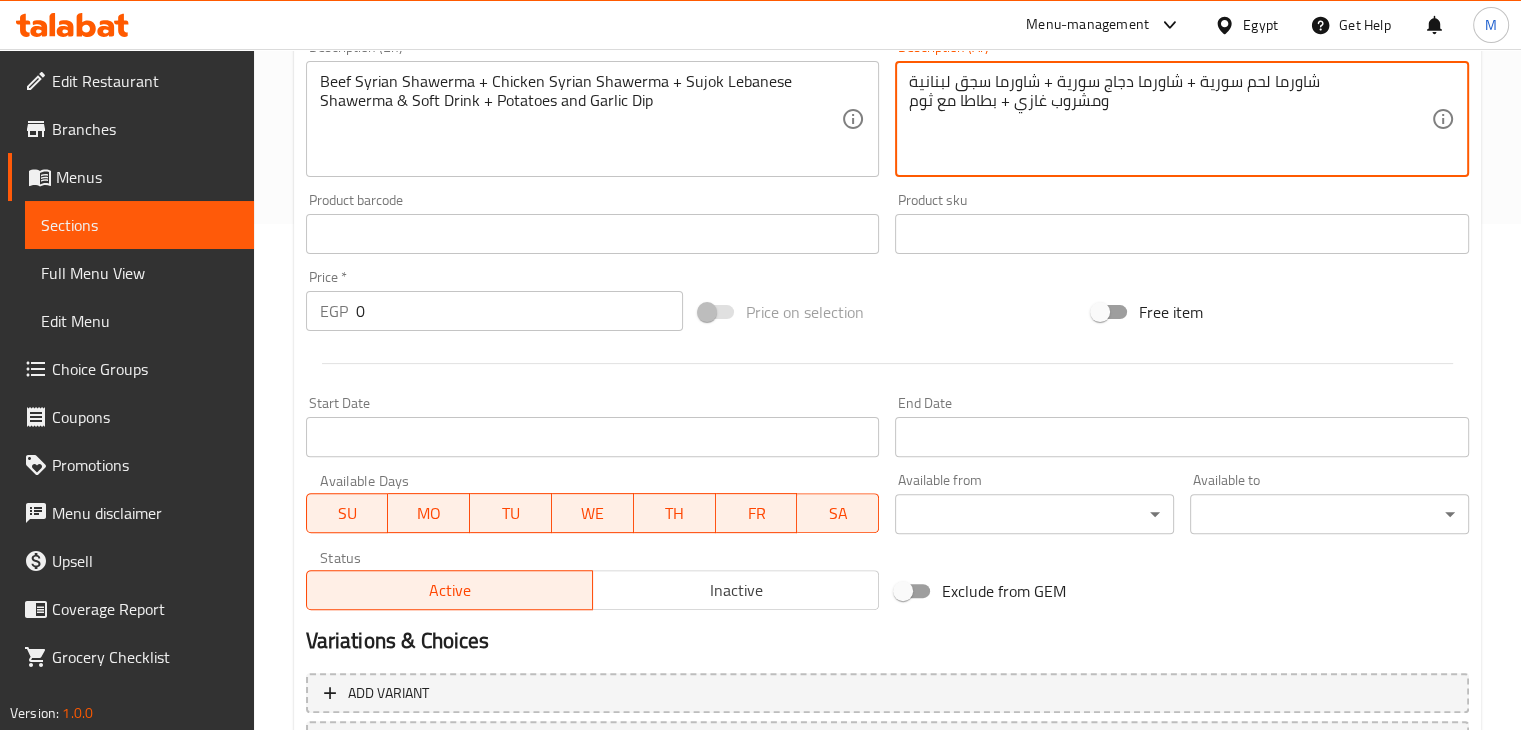 scroll, scrollTop: 524, scrollLeft: 0, axis: vertical 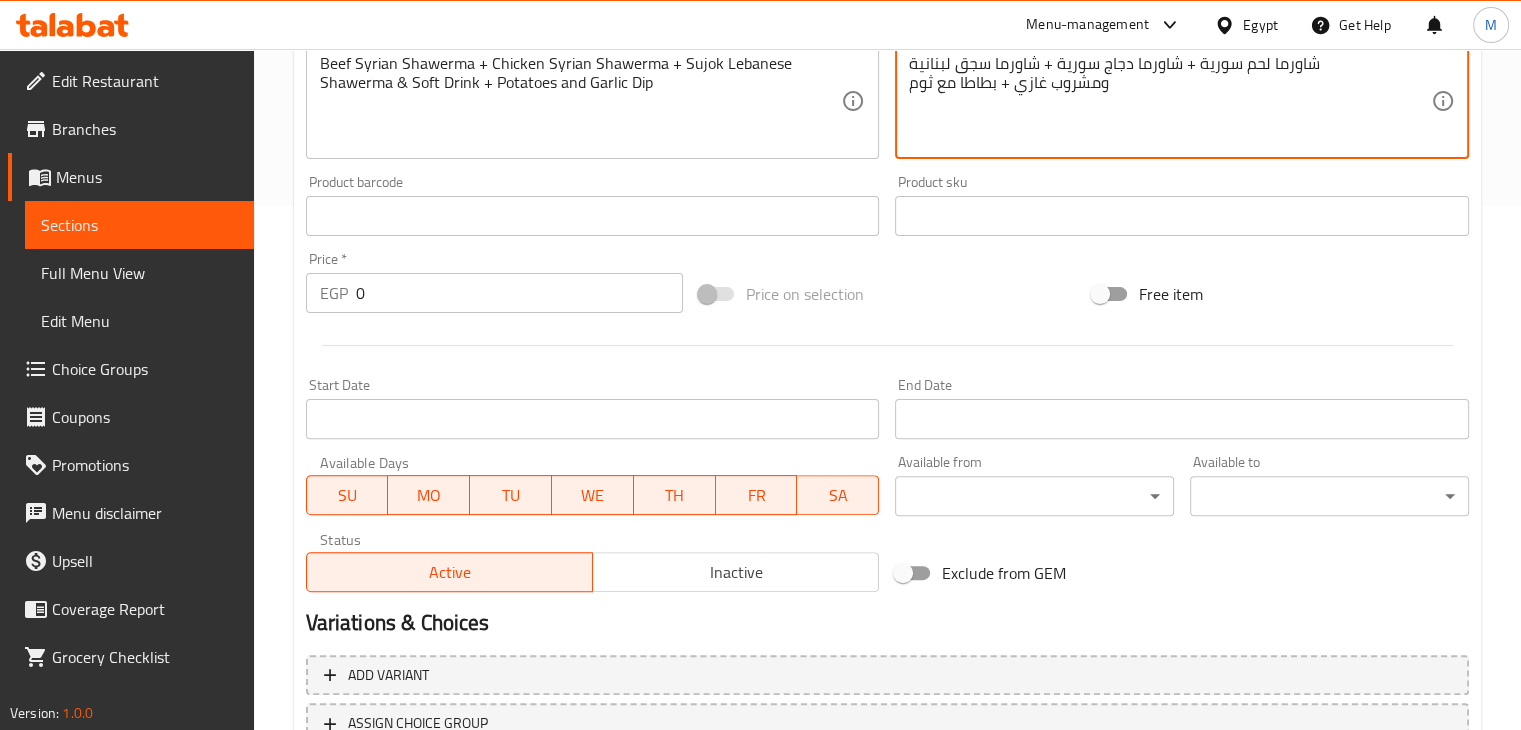 type on "شاورما لحم سورية + شاورما دجاج سورية + شاورما سجق لبنانية
ومشروب غازي + بطاطا مع ثوم" 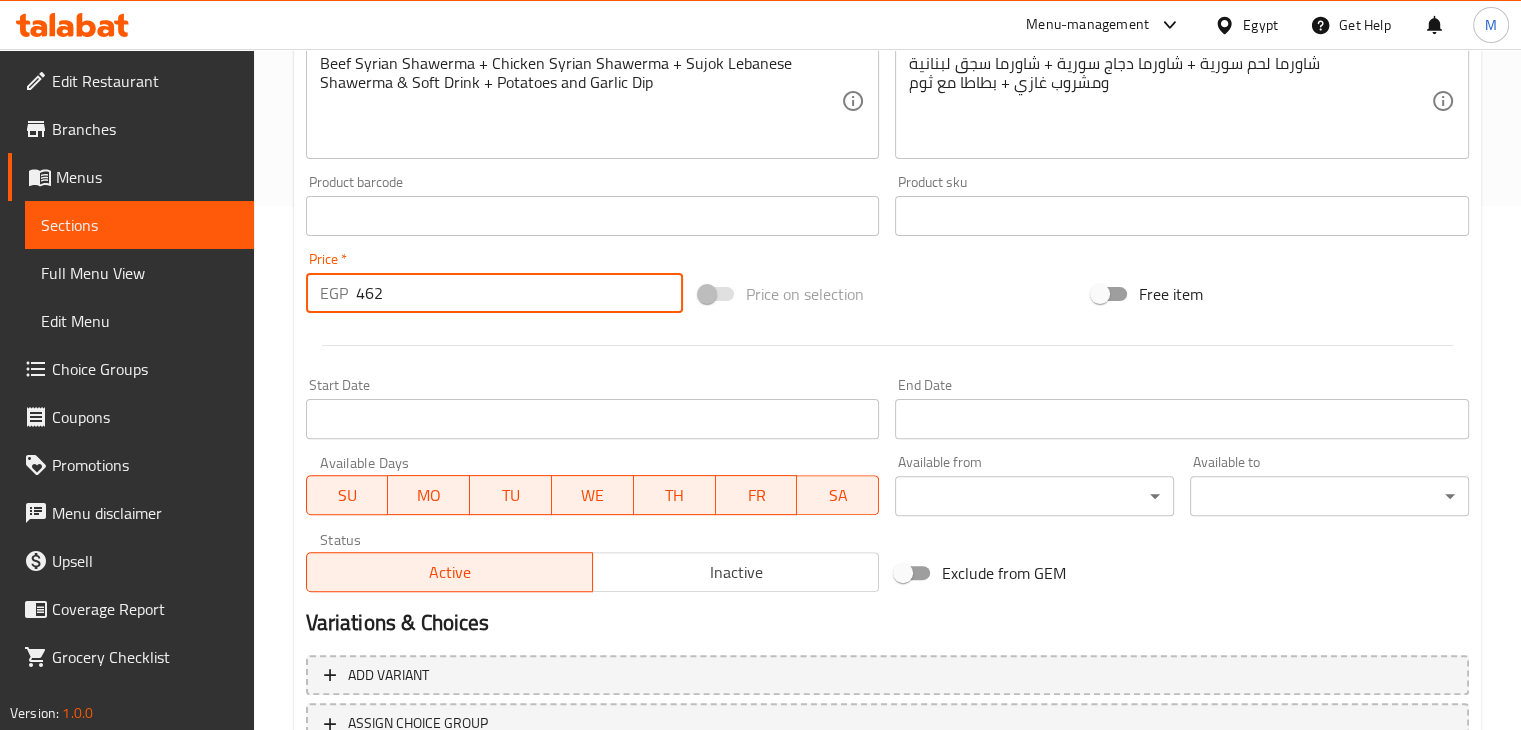 type on "462" 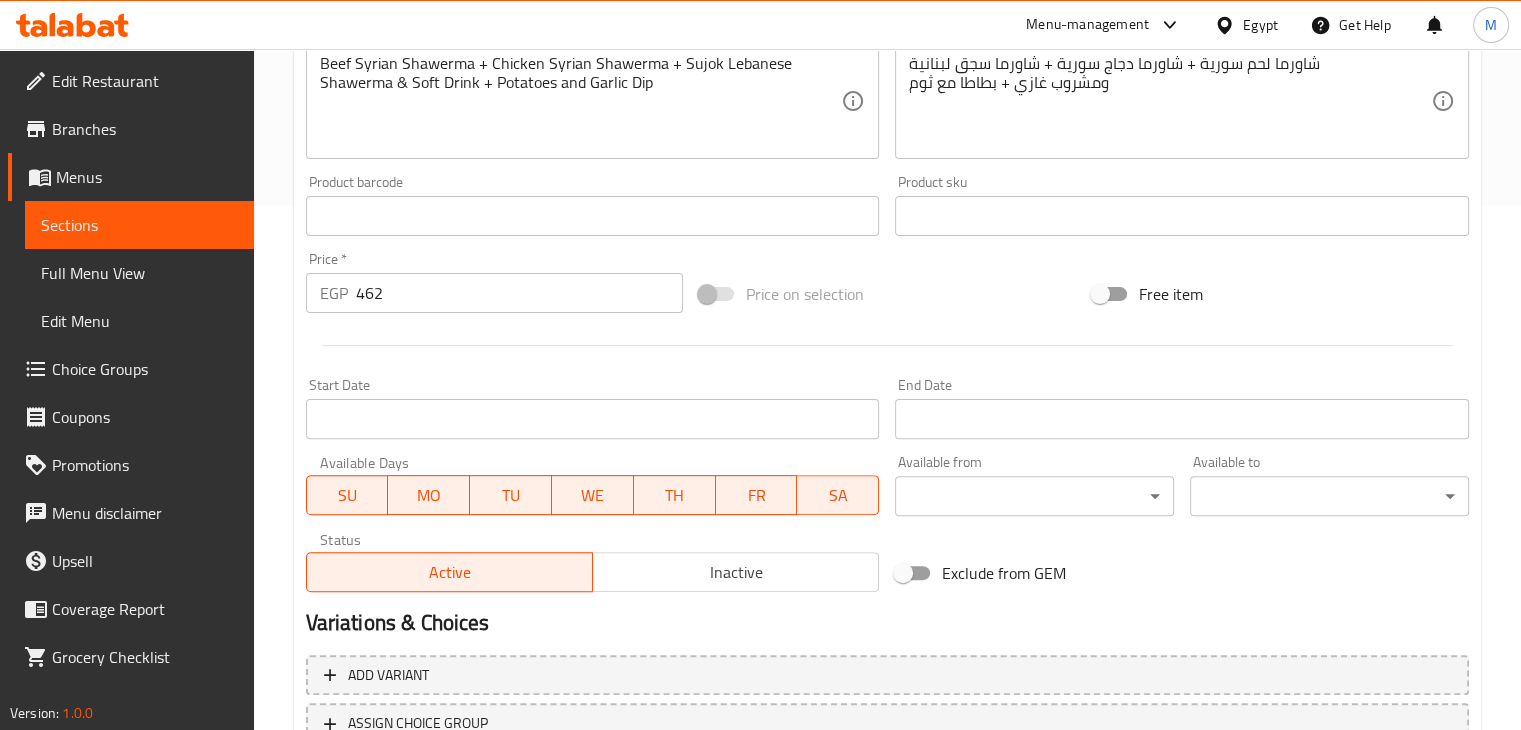 click on "Start Date Start Date" at bounding box center [593, 408] 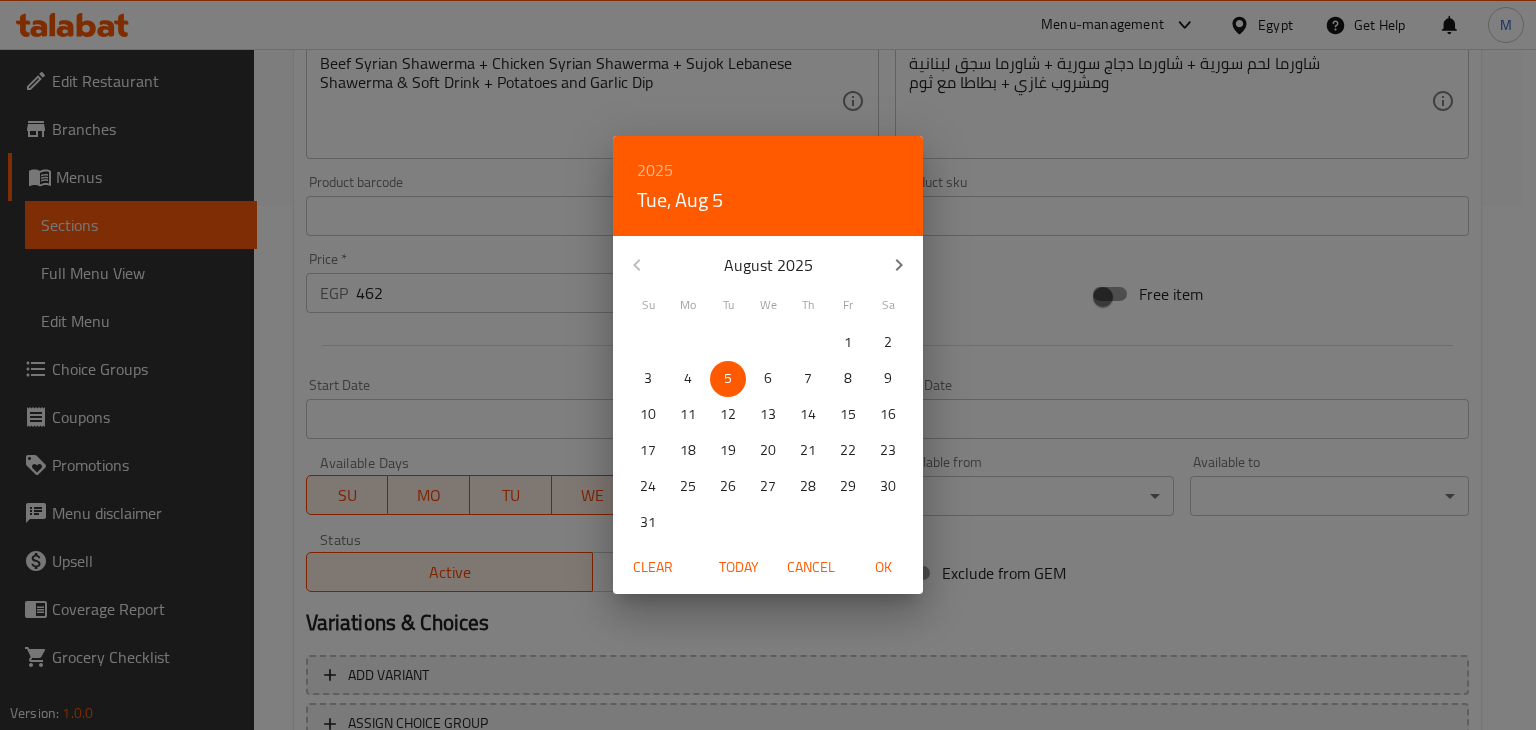 click on "[YEAR] Tue, Aug 5 August [YEAR] Su Mo Tu We Th Fr Sa 27 28 29 30 31 1 2 3 4 5 6 7 8 9 10 11 12 13 14 15 16 17 18 19 20 21 22 23 24 25 26 27 28 29 30 31 1 2 3 4 5 6 Clear Today Cancel OK" at bounding box center (768, 365) 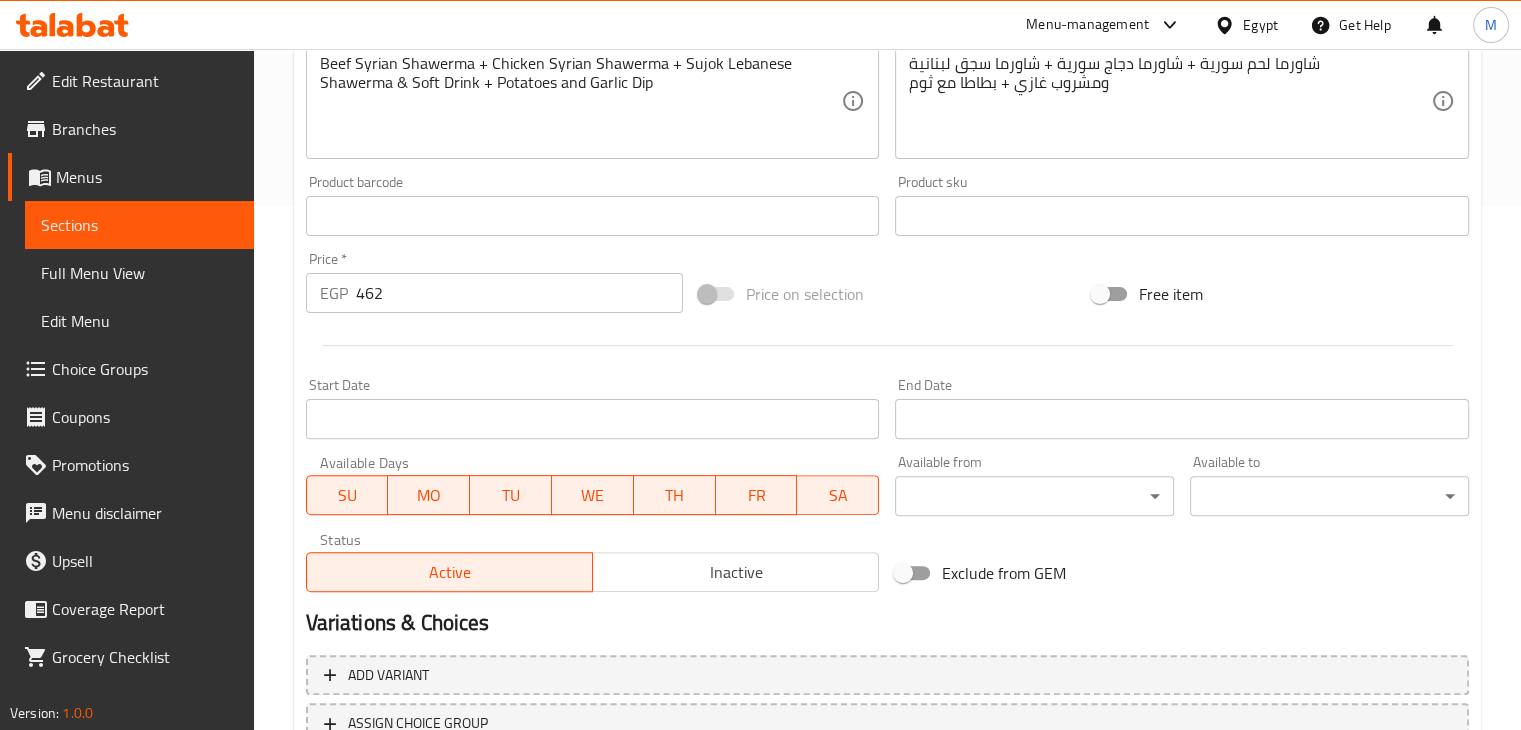scroll, scrollTop: 683, scrollLeft: 0, axis: vertical 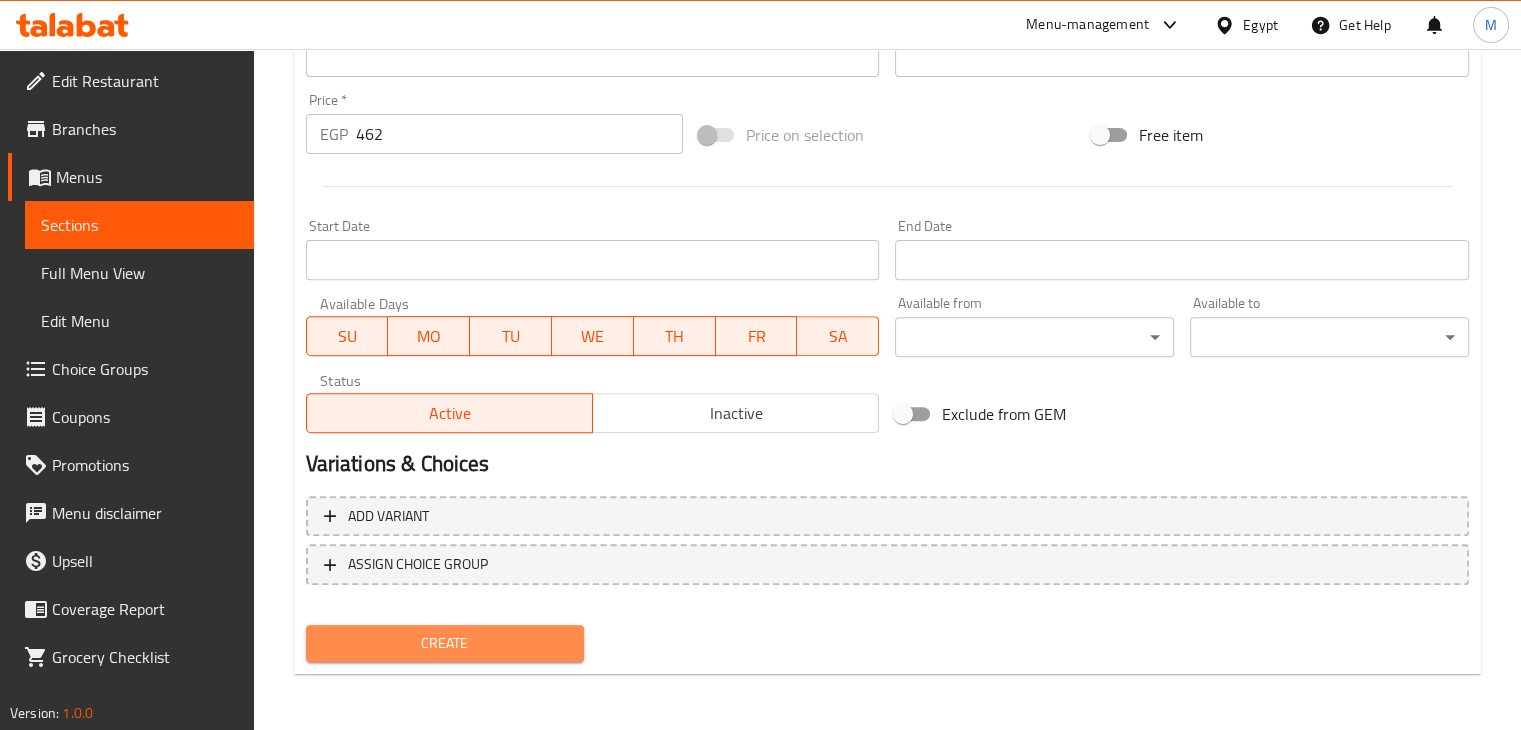 click on "Create" at bounding box center [445, 643] 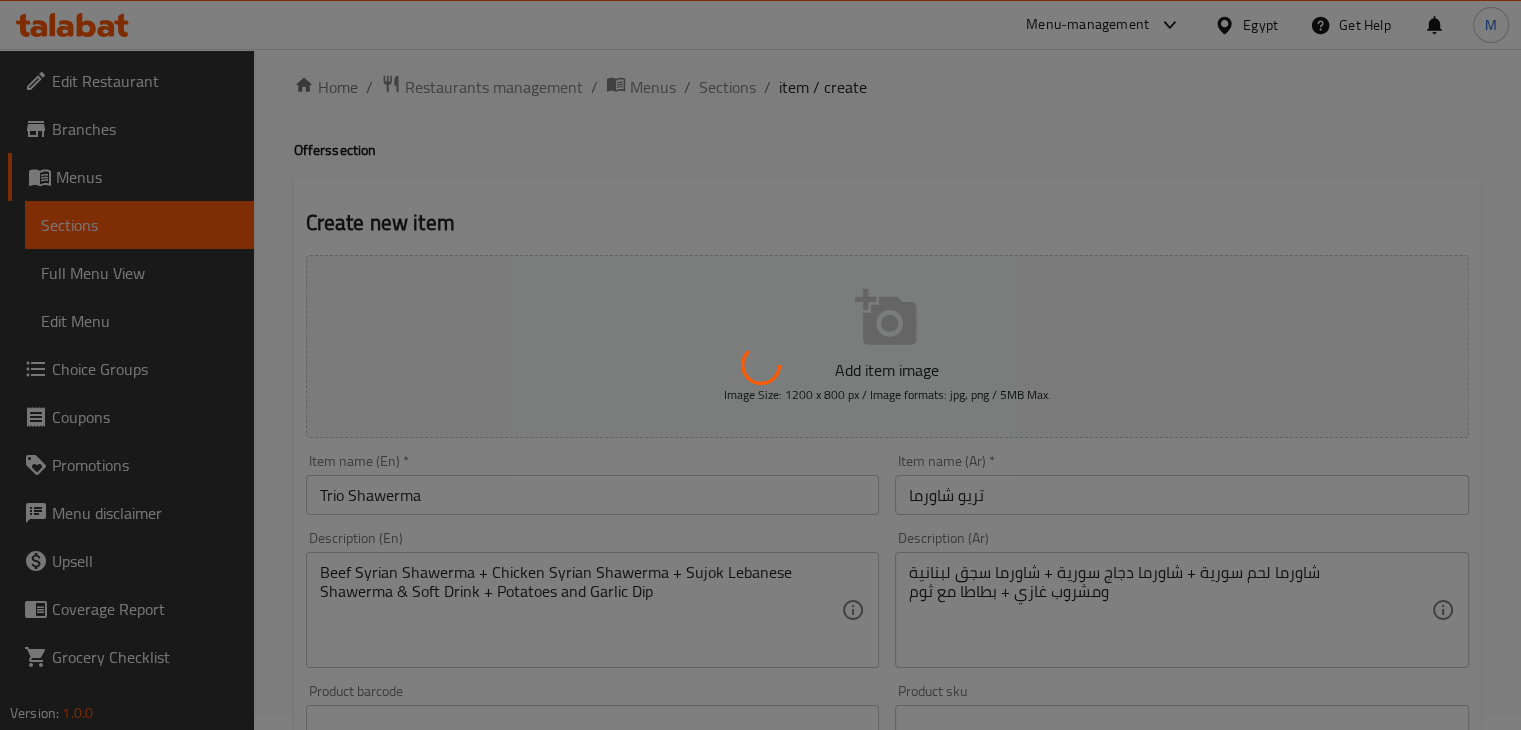 scroll, scrollTop: 0, scrollLeft: 0, axis: both 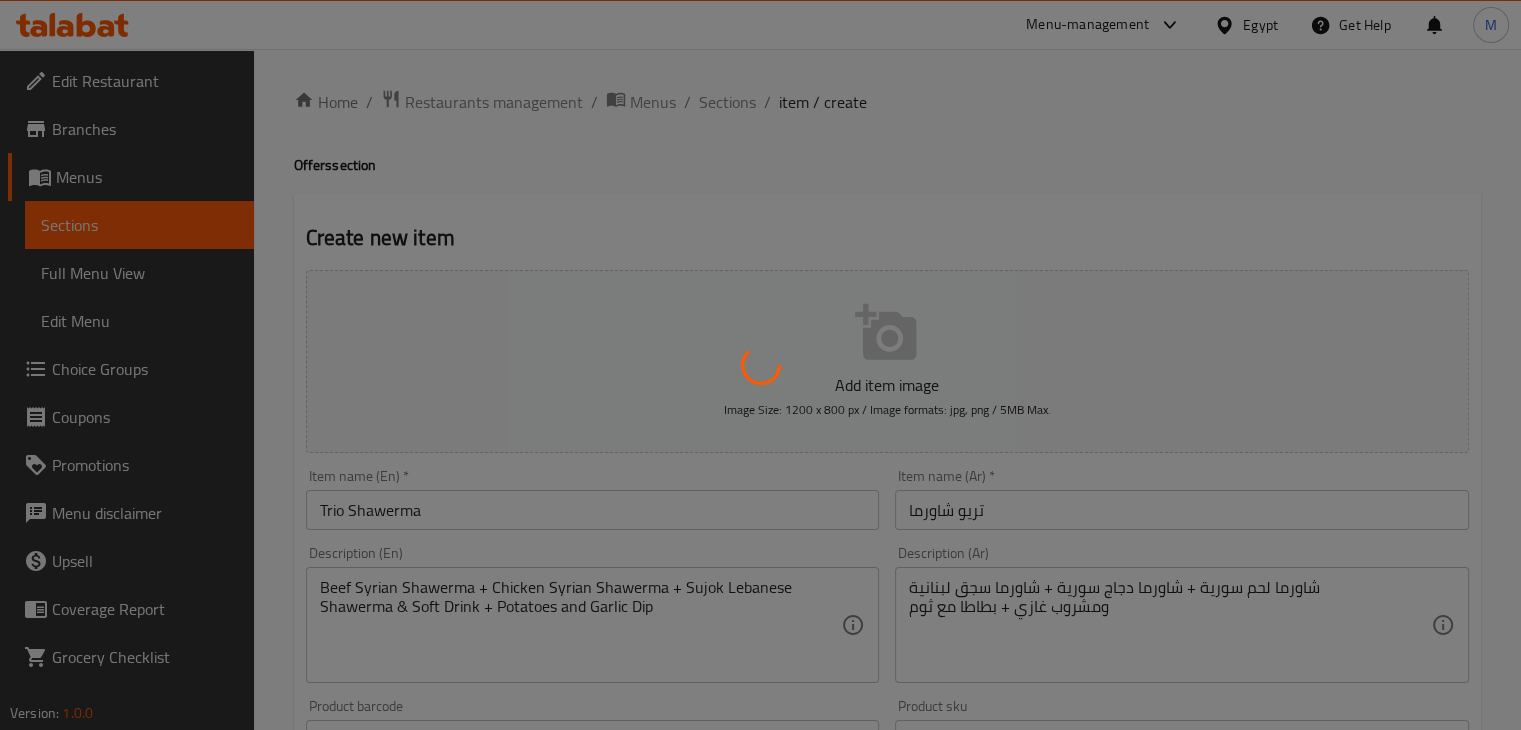 type 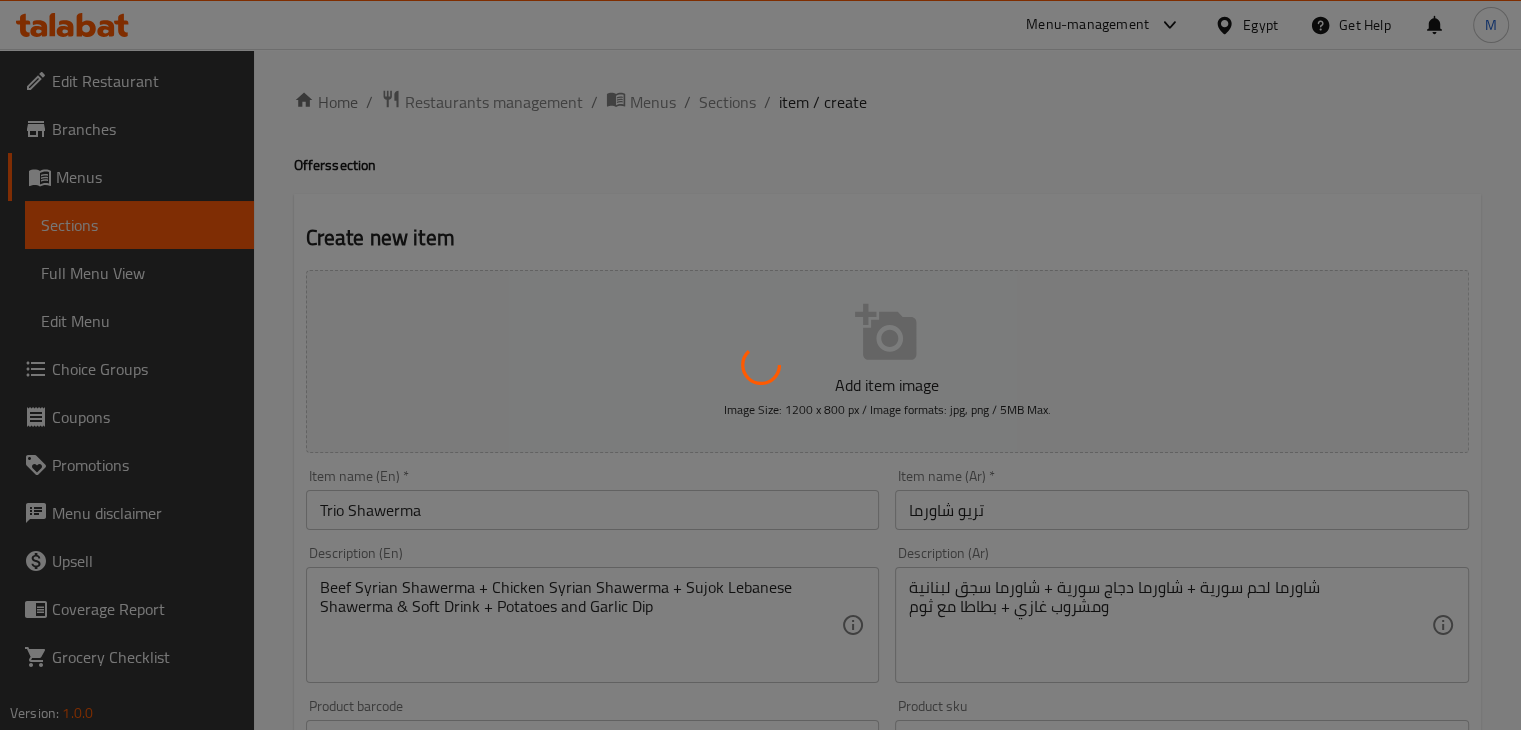 type 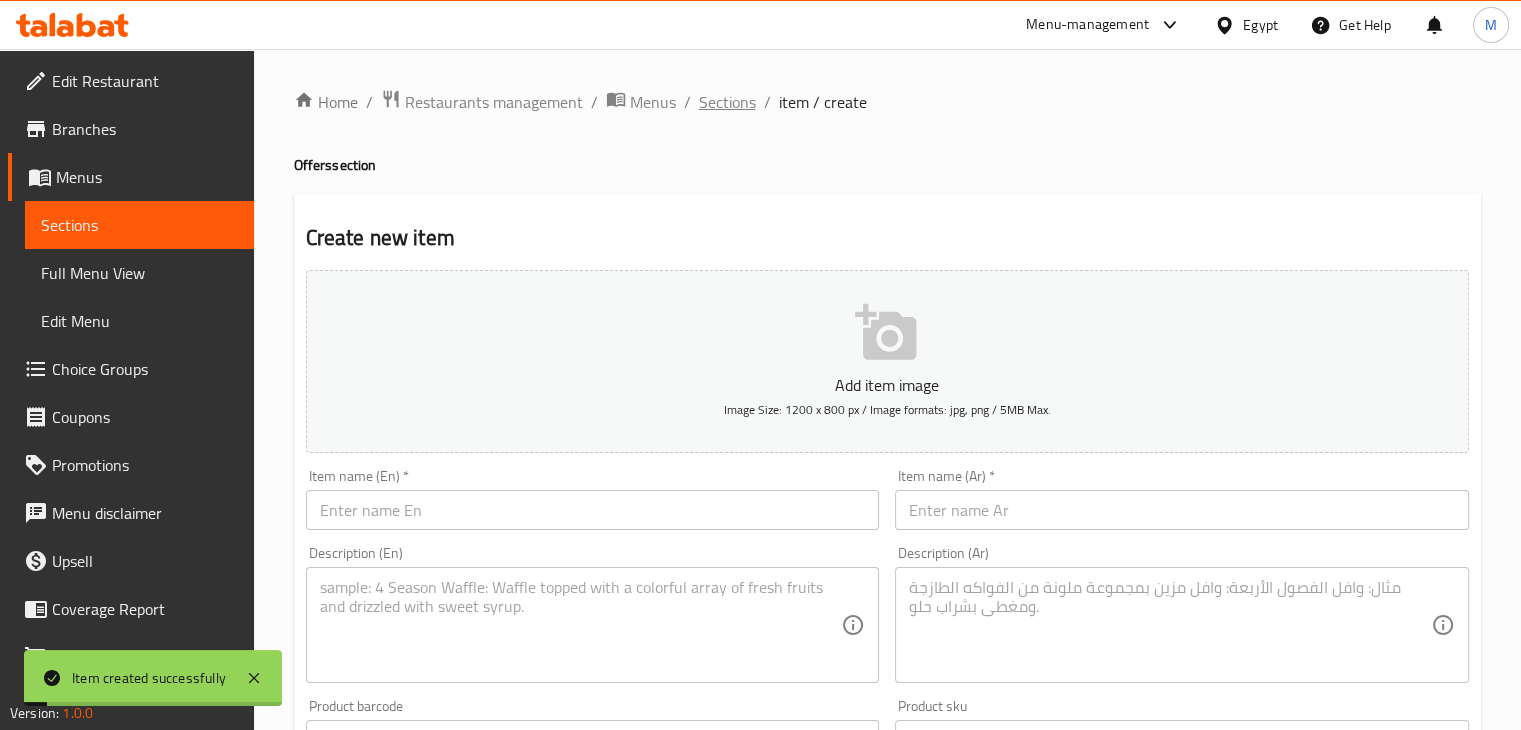 click on "Sections" at bounding box center (727, 102) 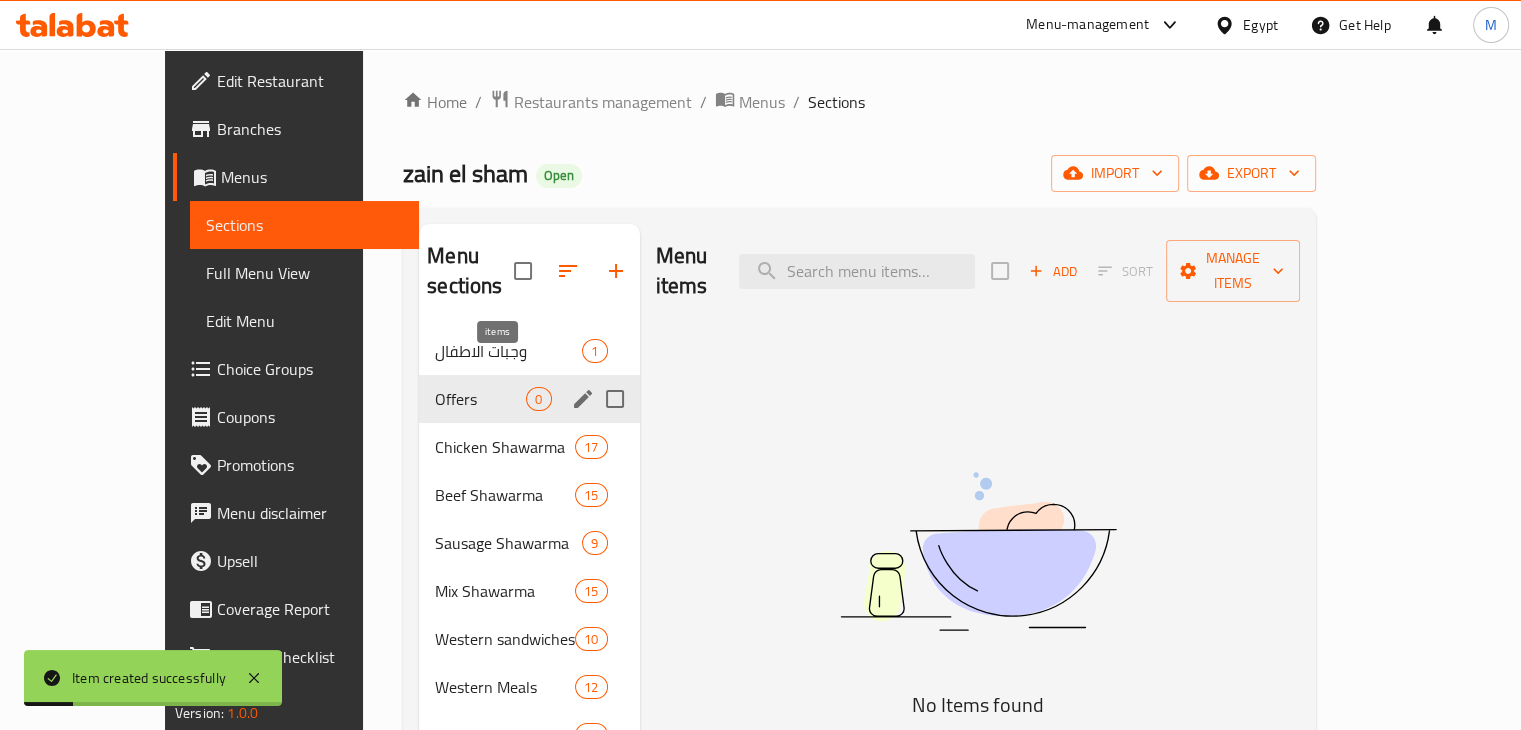 click on "وجبات الاطفال" at bounding box center (508, 351) 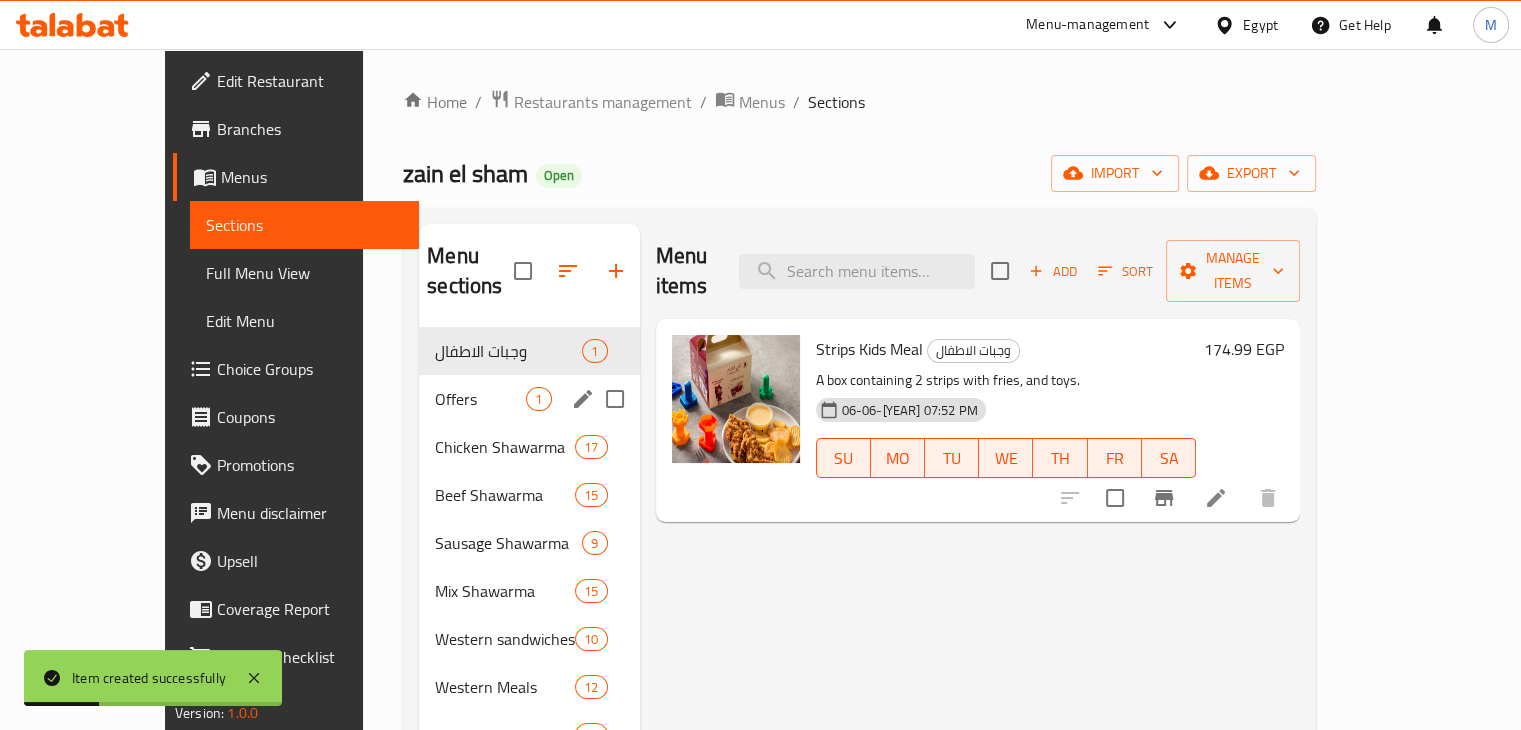 click on "Offers 1" at bounding box center (529, 399) 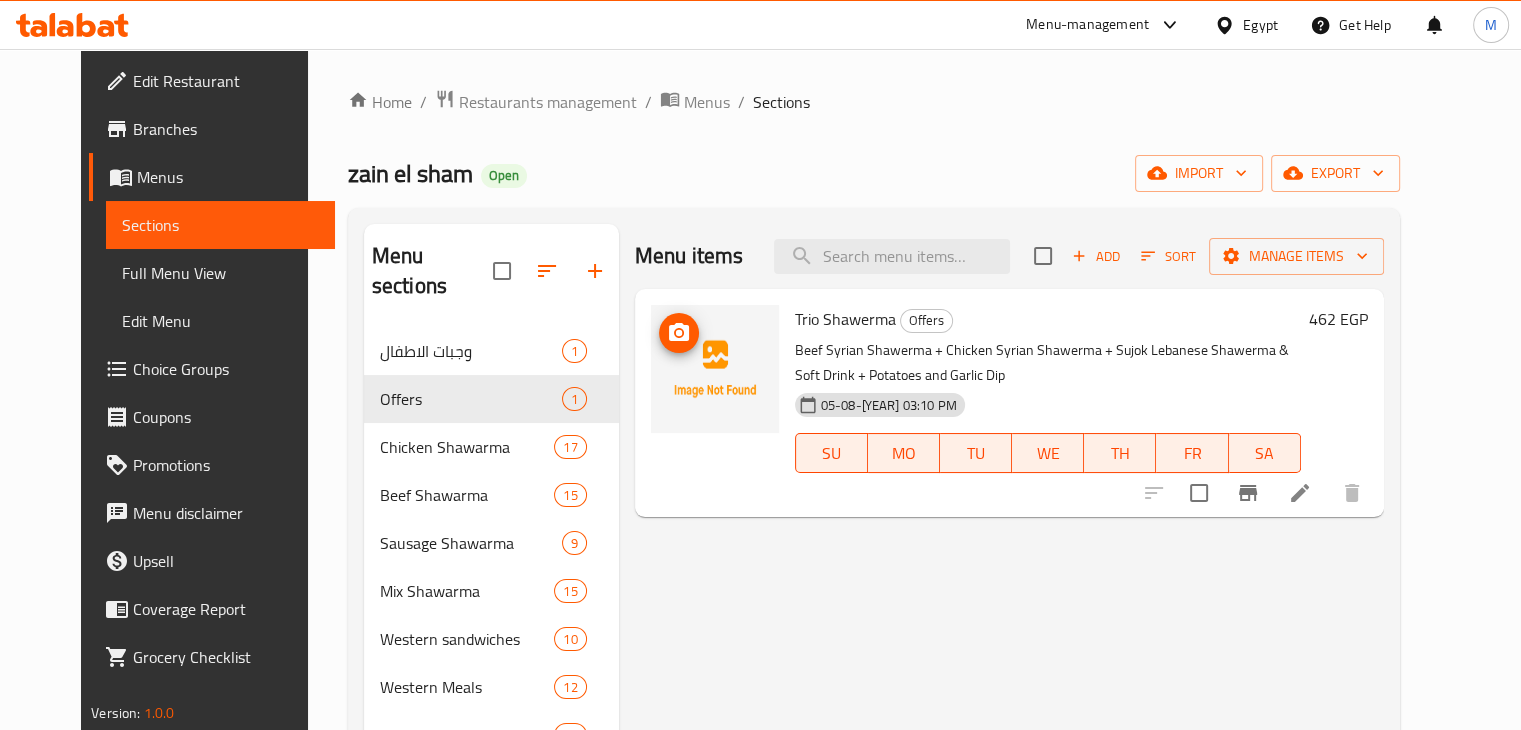 click at bounding box center [679, 333] 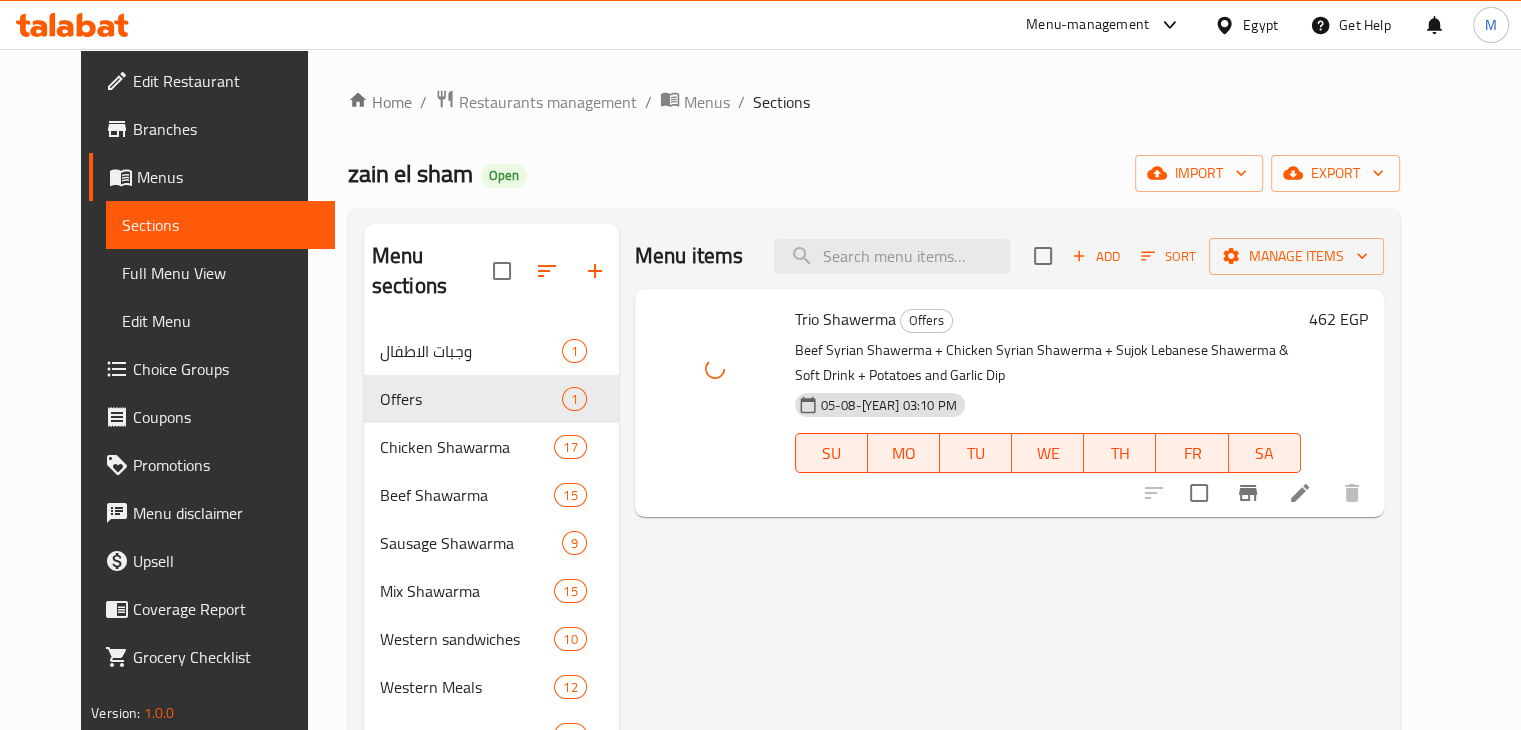 click on "Menu sections وجبات الاطفال 1 Offers 1 Chicken Shawarma 17 Beef Shawarma 15 Sausage Shawarma 9 Mix Shawarma 15 Western sandwiches 10 Western Meals 12 Grills Sandwiches 11 Grills meals 13 Broasted chicken 3 Shawaya Chicken 2 Charcoal chicken 3 Grills per kilo 17 Casseroles 11 New casserole 4 Al Safayeh 9 Manakish 31 Pizza 13 Soup 5 Salads 20 Appetizers 10 Sweet 2 Drinks 3 Menu items Add Sort Manage items Trio Shawerma   Offers Beef Syrian Shawerma + Chicken Syrian Shawerma + Sujok Lebanese Shawerma & Soft Drink + Potatoes and Garlic Dip 05-08-[YEAR] 03:10 PM SU MO TU WE TH FR SA 462   EGP" at bounding box center [874, 855] 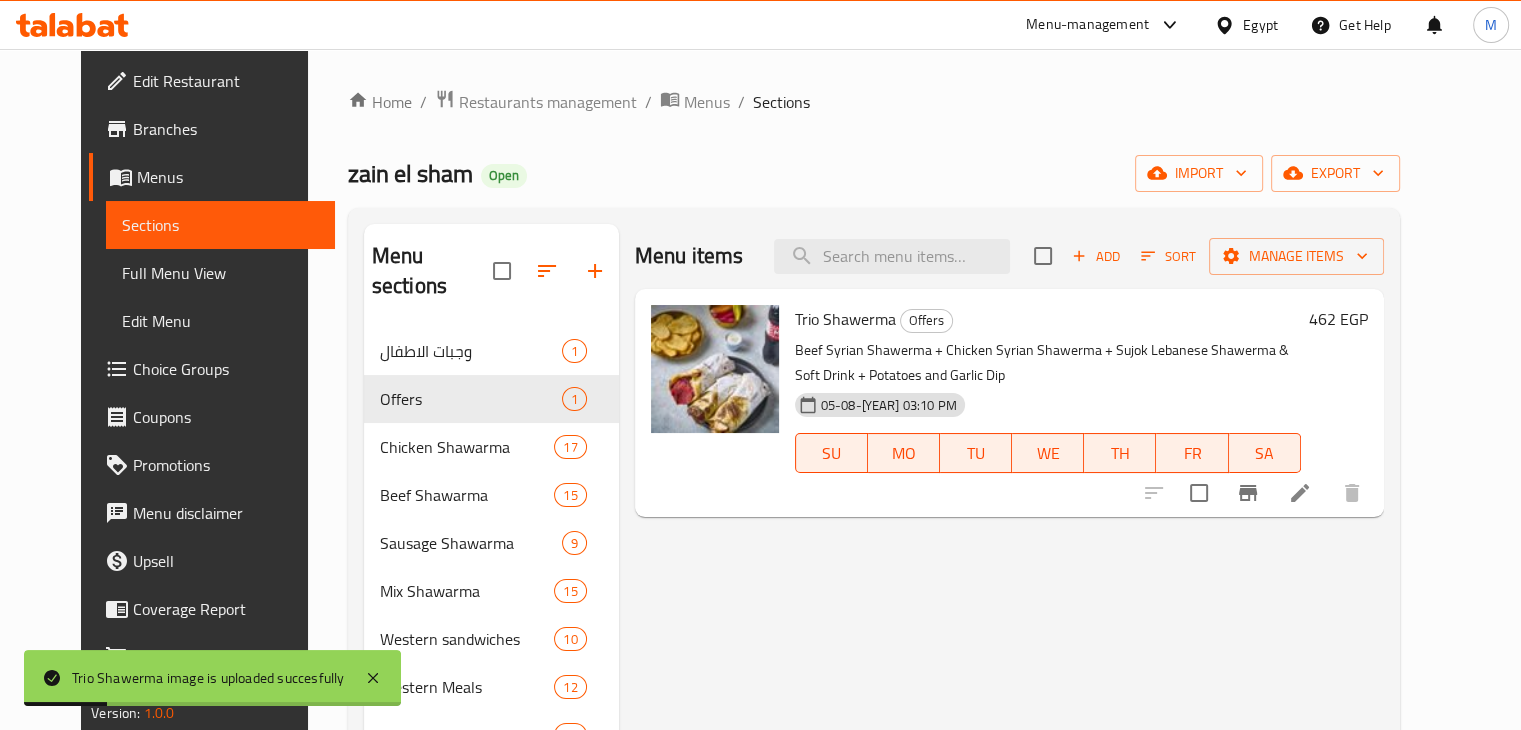 click on "Home / Restaurants management / Menus / Sections zain el sham Open import export Menu sections وجبات الاطفال 1 Offers 1 Chicken Shawarma 17 Beef Shawarma 15 Sausage Shawarma 9 Mix Shawarma 15 Western sandwiches 10 Western Meals 12 Grills Sandwiches 11 Grills meals 13 Broasted chicken 3 Shawaya Chicken 2 Charcoal chicken 3 Grills per kilo 17 Casseroles 11 New casserole 4 Al Safayeh 9 Manakish 31 Pizza 13 Soup 5 Salads 20 Appetizers 10 Sweet 2 Drinks 3 Menu items Add Sort Manage items Trio Shawerma   Offers Beef Syrian Shawerma + Chicken Syrian Shawerma + Sujok Lebanese Shawerma & Soft Drink + Potatoes and Garlic Dip 05-08-[YEAR] 03:10 PM SU MO TU WE TH FR SA 462   EGP" at bounding box center (874, 796) 